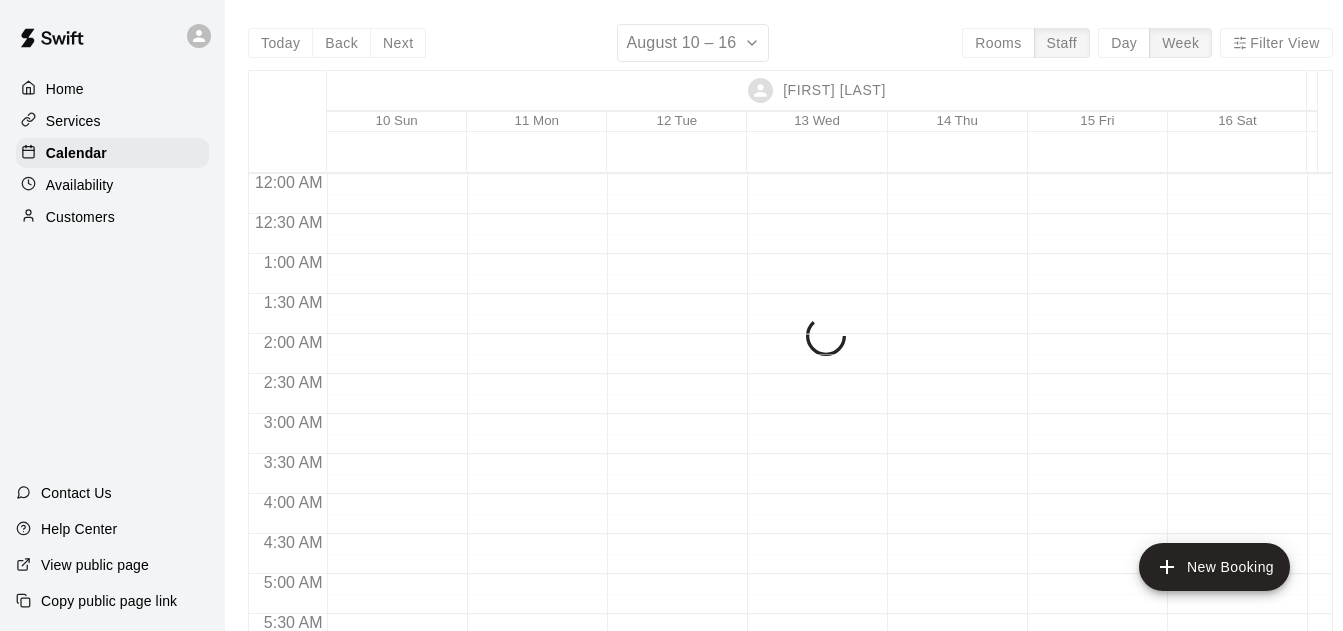 scroll, scrollTop: 0, scrollLeft: 0, axis: both 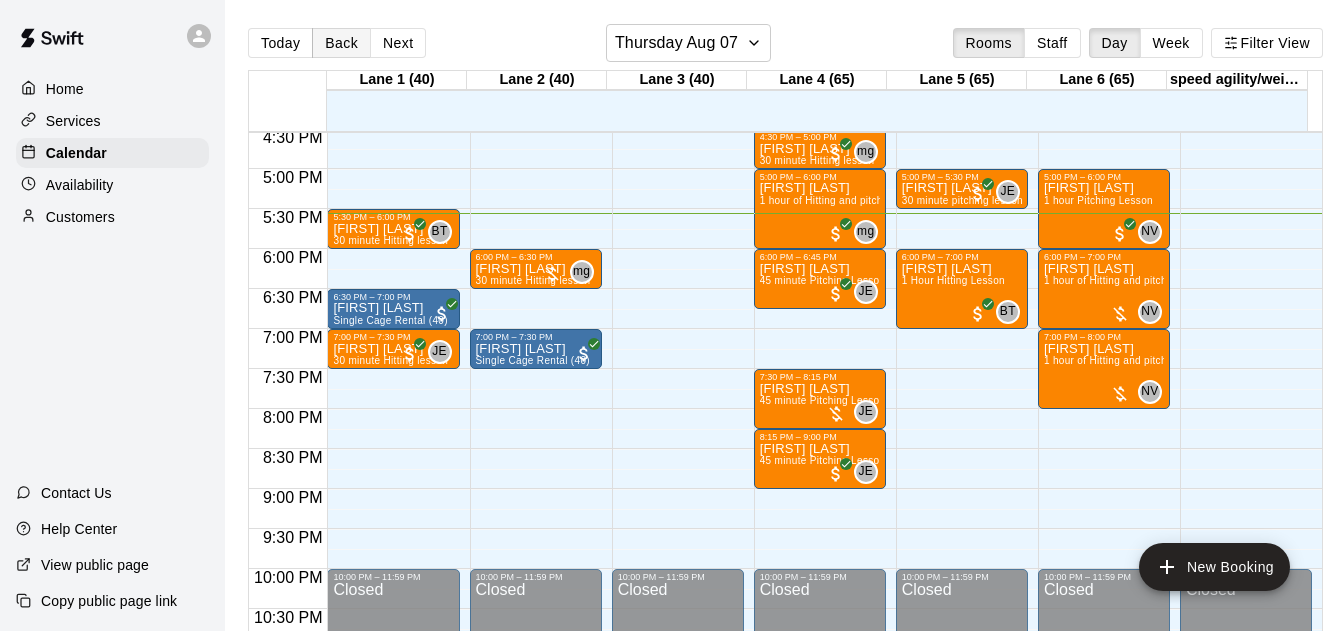 click on "Back" at bounding box center (341, 43) 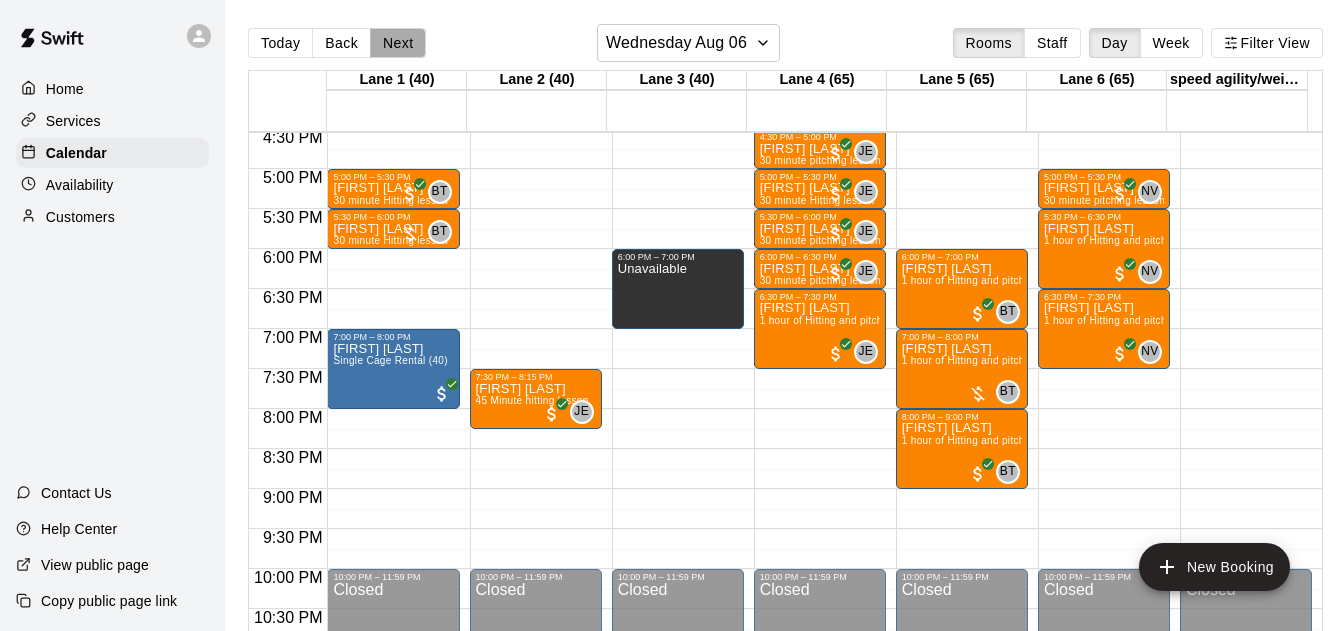 click on "Next" at bounding box center [398, 43] 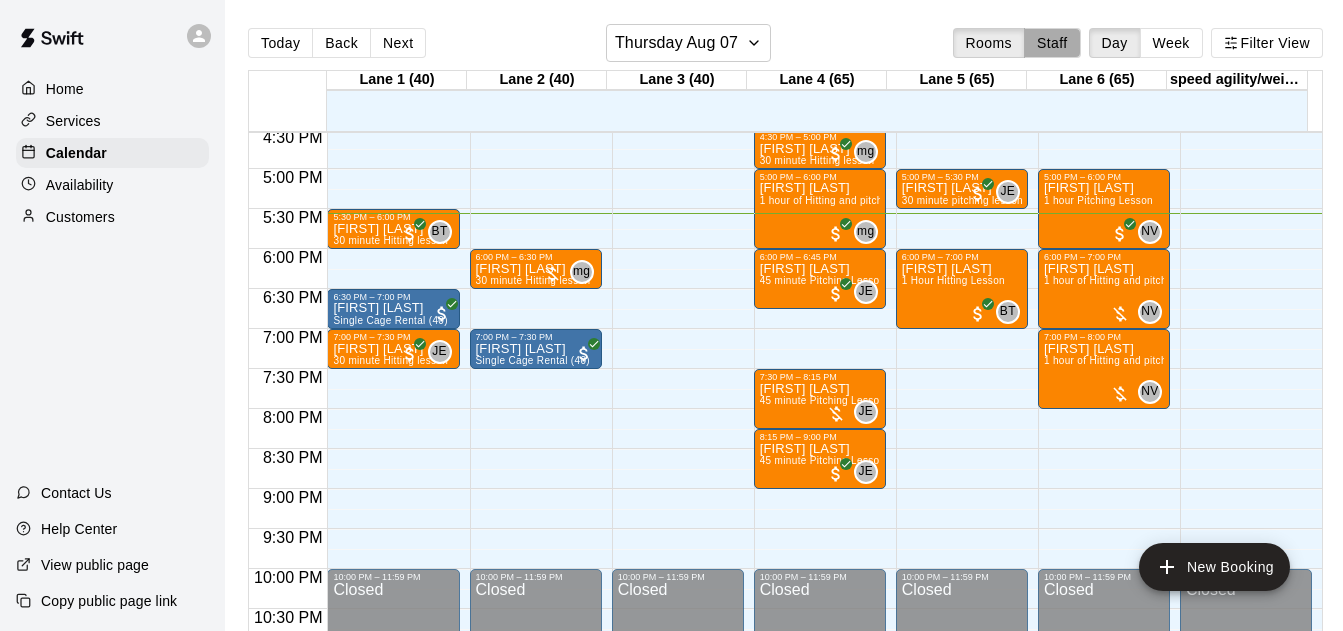click on "Staff" at bounding box center [1052, 43] 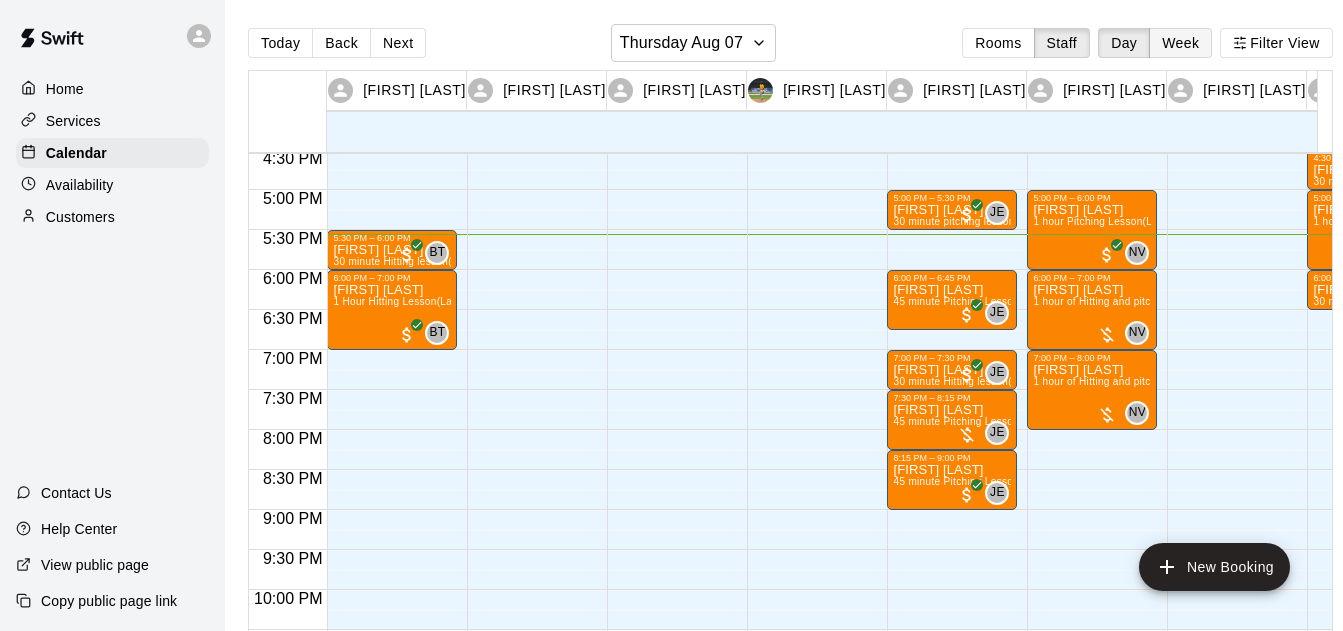 click on "Week" at bounding box center [1180, 43] 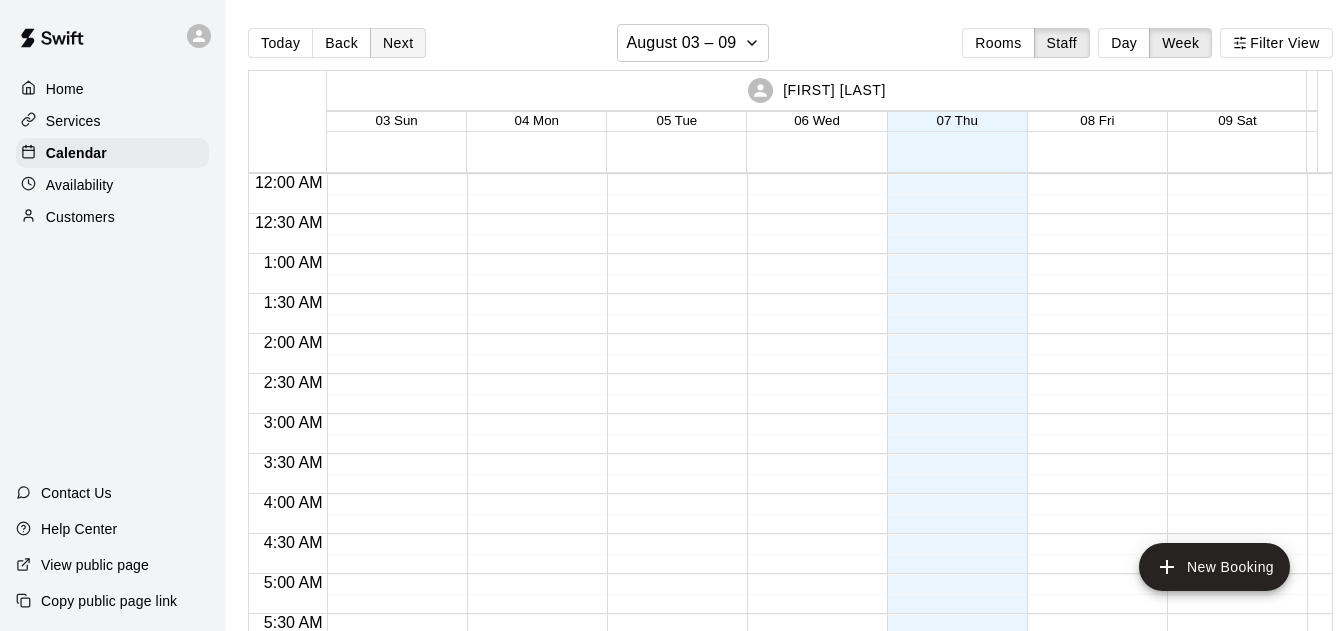 click on "Next" at bounding box center [398, 43] 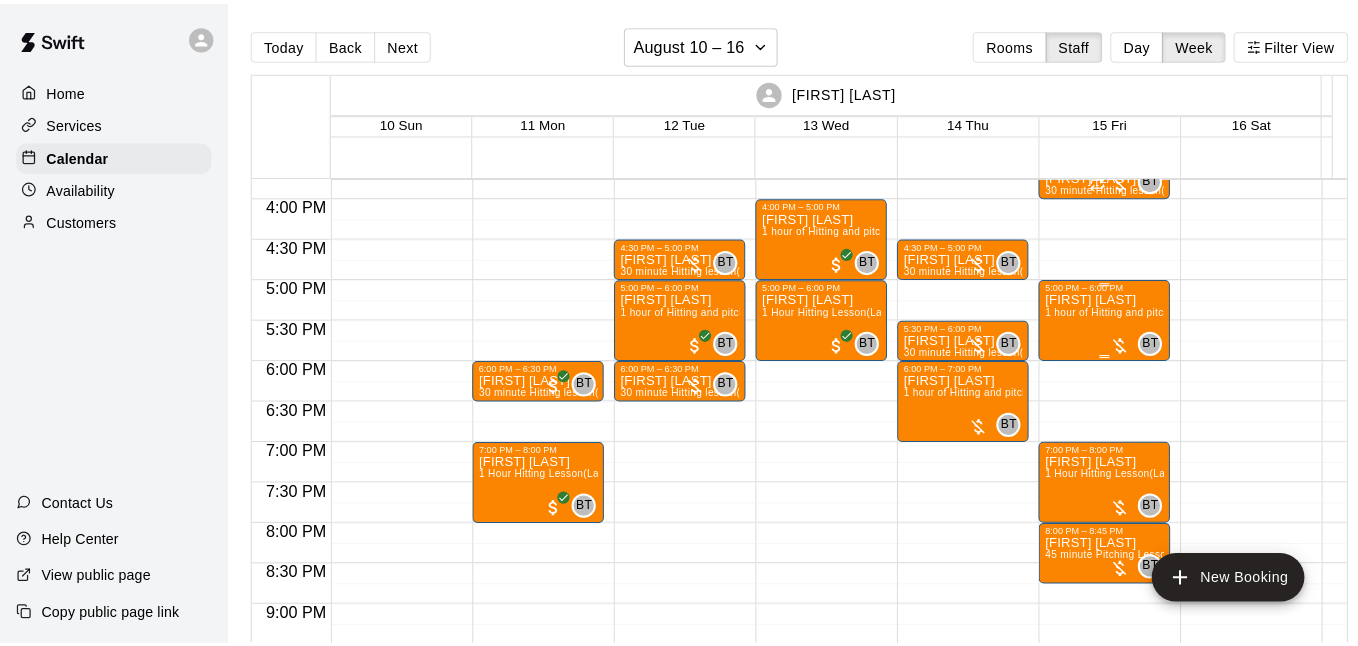 scroll, scrollTop: 1118, scrollLeft: 0, axis: vertical 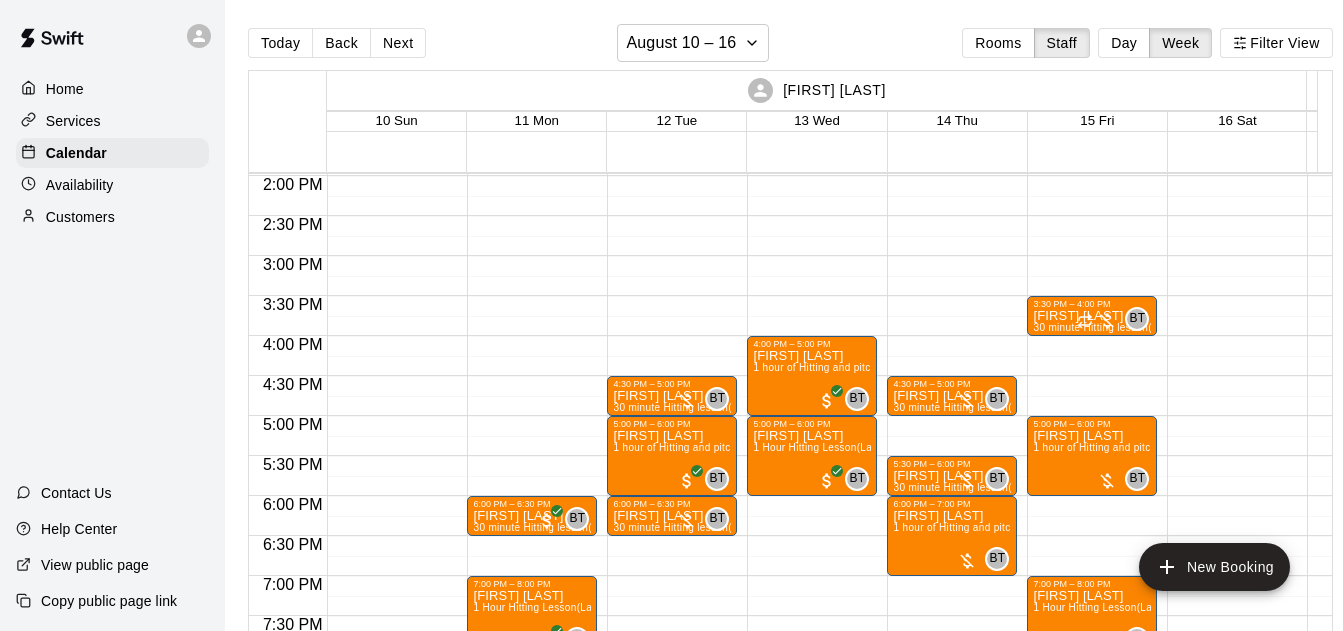 click on "3:30 PM – 4:00 PM [FIRST] [LAST] 30 minute Hitting lesson  (Lane 1 (40)) BT 0 5:00 PM – 6:00 PM [FIRST] [LAST]  1 hour of Hitting and pitching/fielding  (Lane 5 (65)) BT 0 7:00 PM – 8:00 PM [FIRST] [LAST] 1 Hour Hitting Lesson  (Lane 1 (40)) BT 0 8:00 PM – 8:45 PM [FIRST] [LAST]  45 minute Pitching Lesson  (Lane 5 (65)) BT 0" at bounding box center [1092, 16] 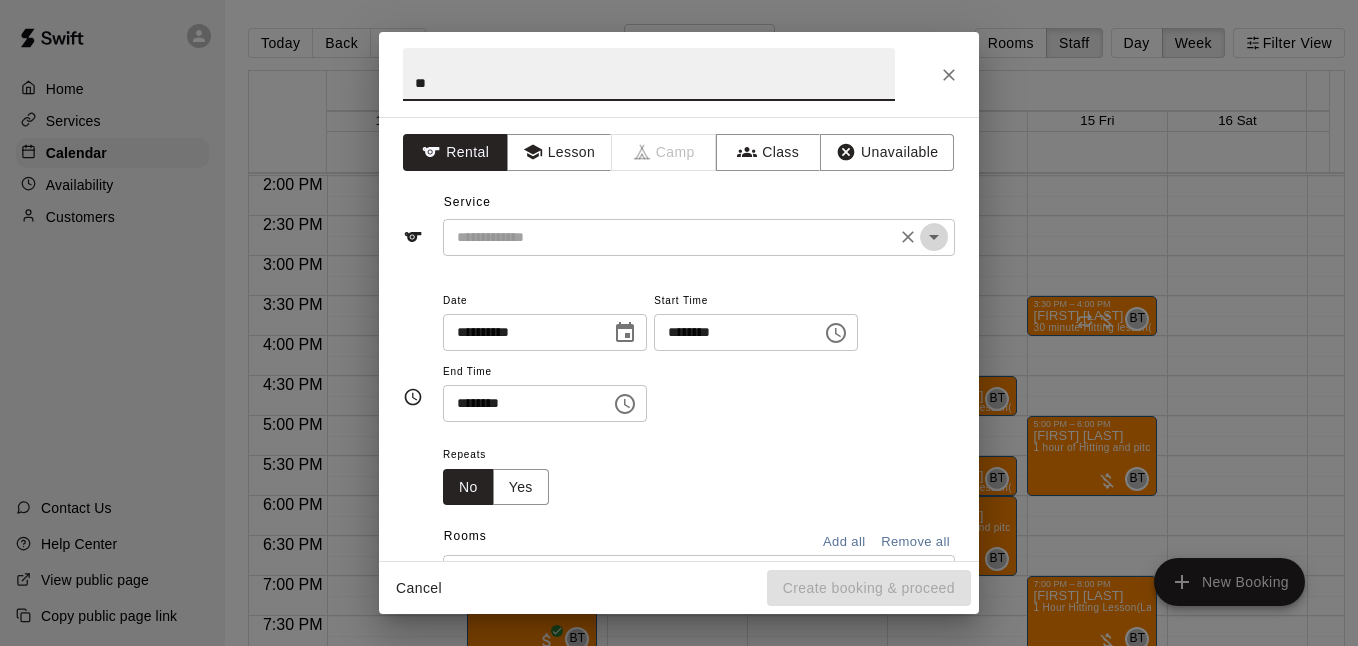 click 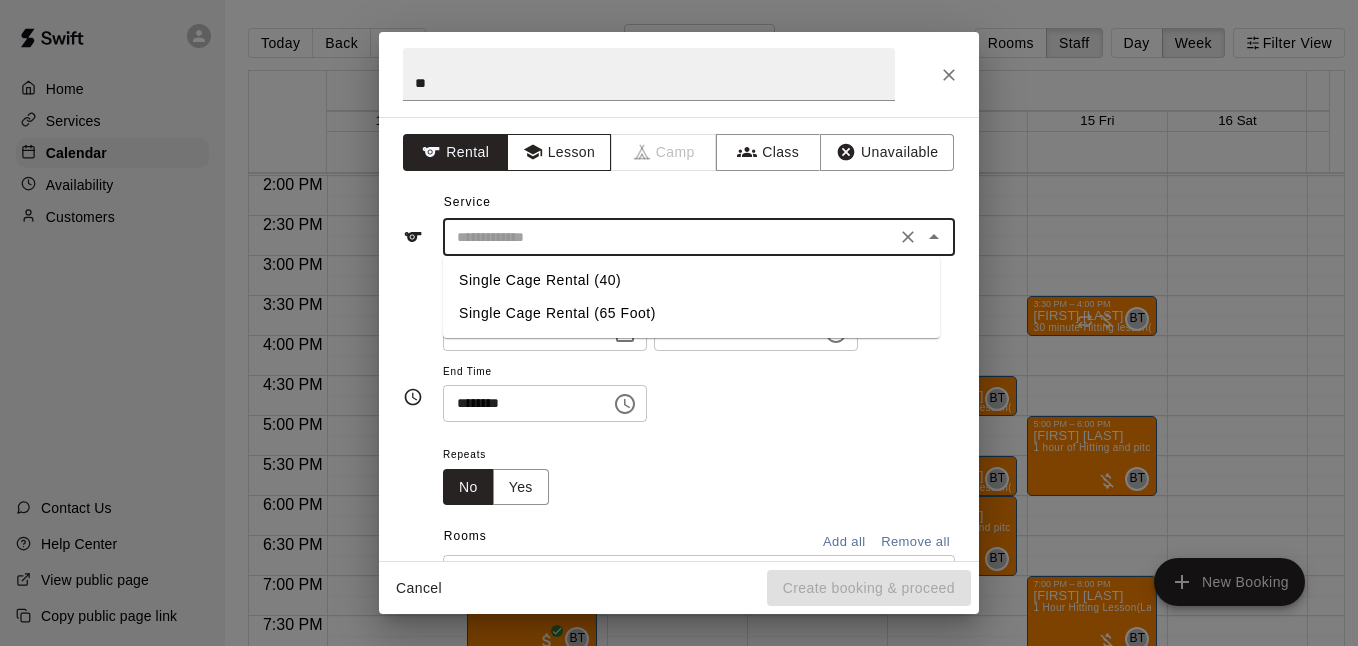 click on "Lesson" at bounding box center [559, 152] 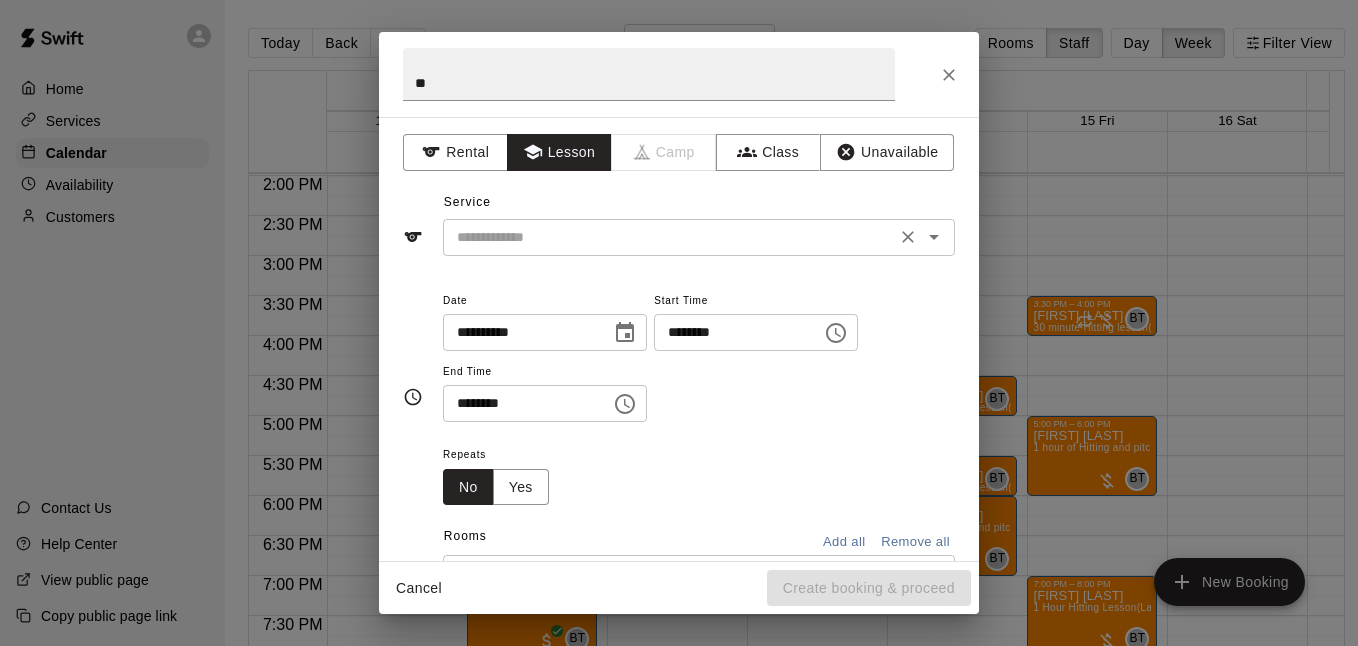 click 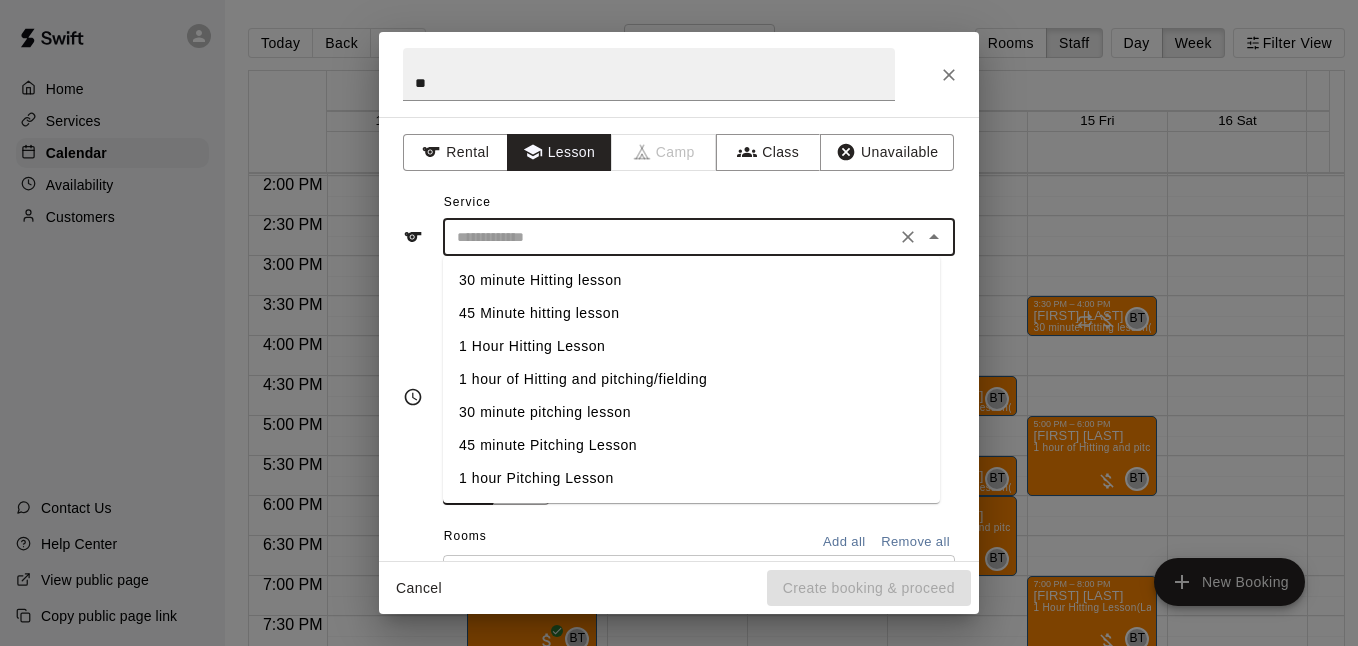 click on "1 hour of Hitting and pitching/fielding" at bounding box center [691, 379] 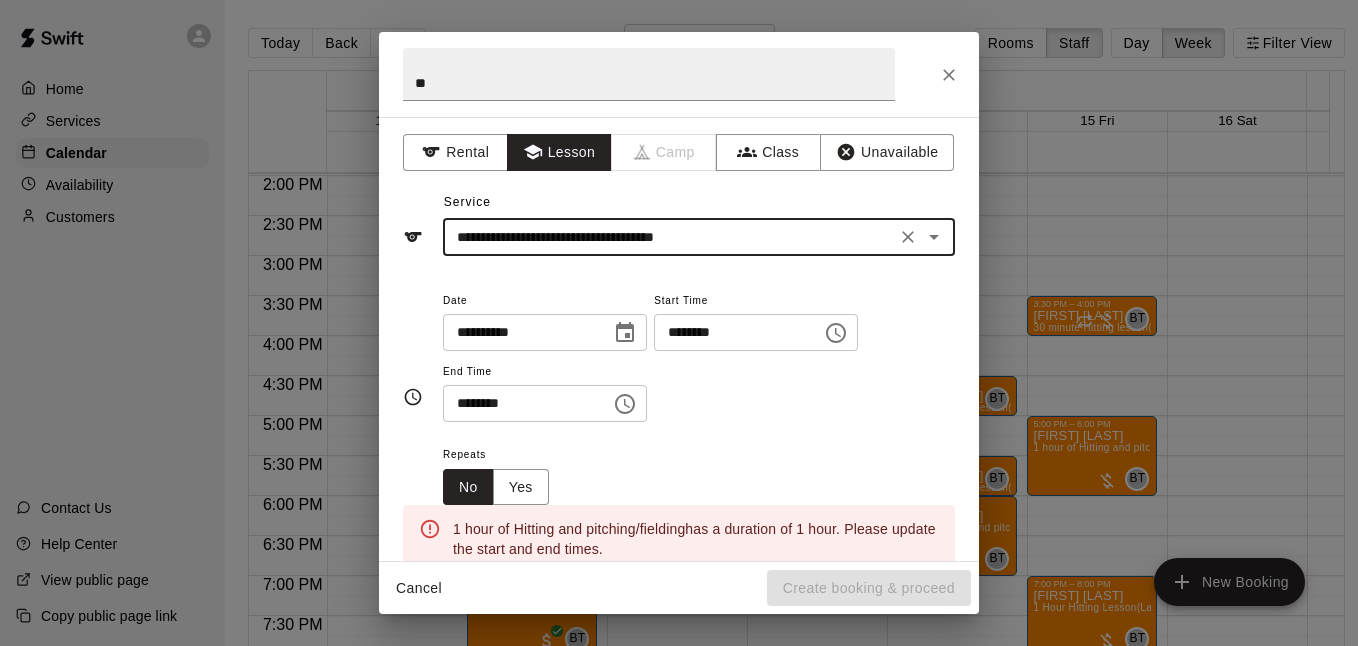 click 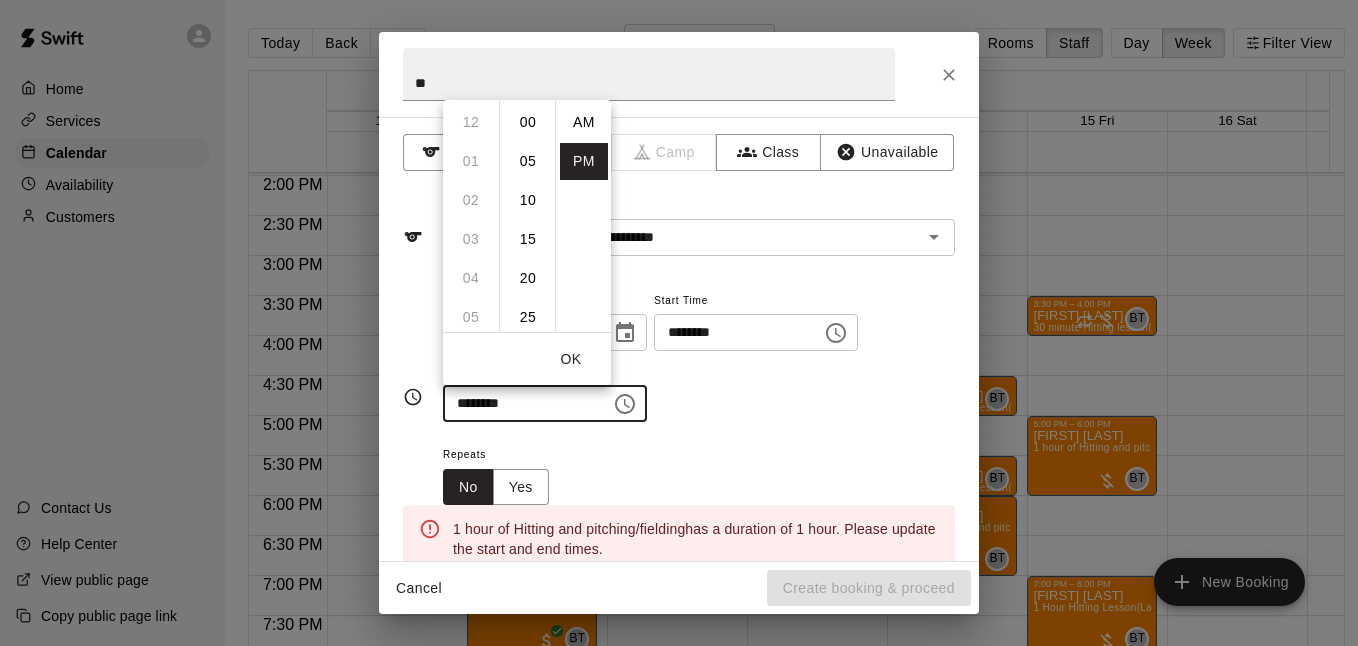 scroll, scrollTop: 234, scrollLeft: 0, axis: vertical 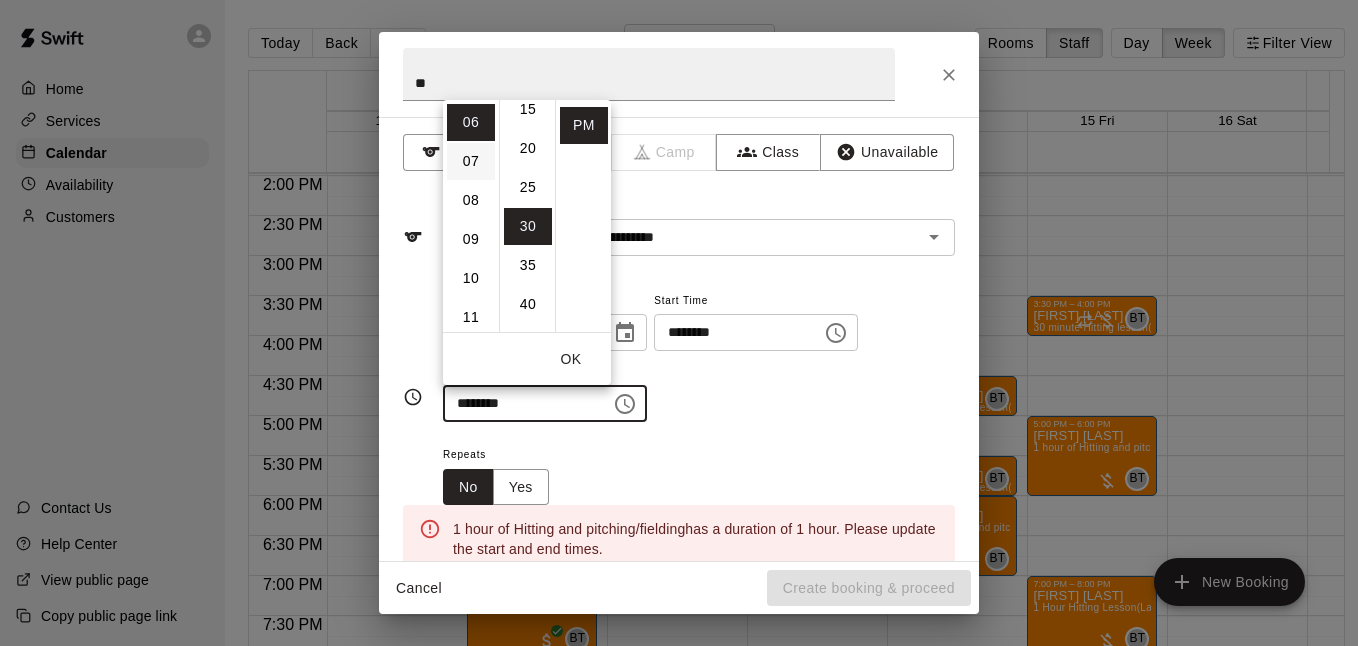 click on "07" at bounding box center [471, 161] 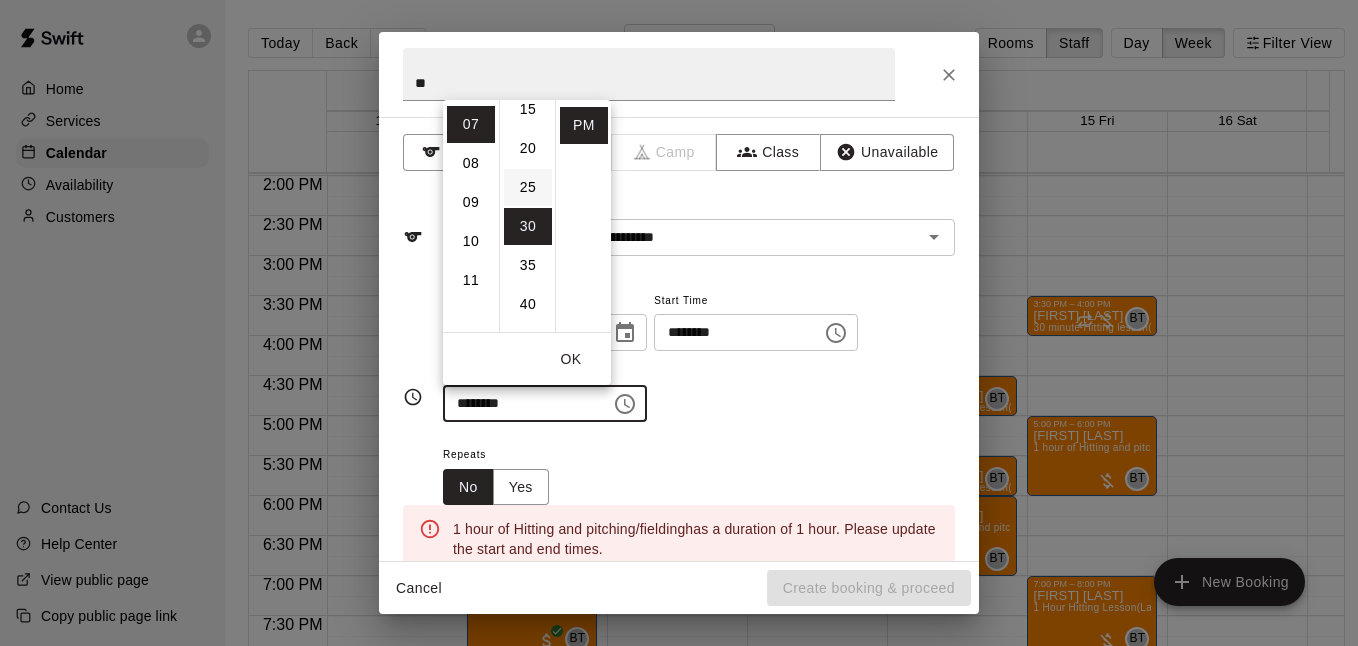 scroll, scrollTop: 273, scrollLeft: 0, axis: vertical 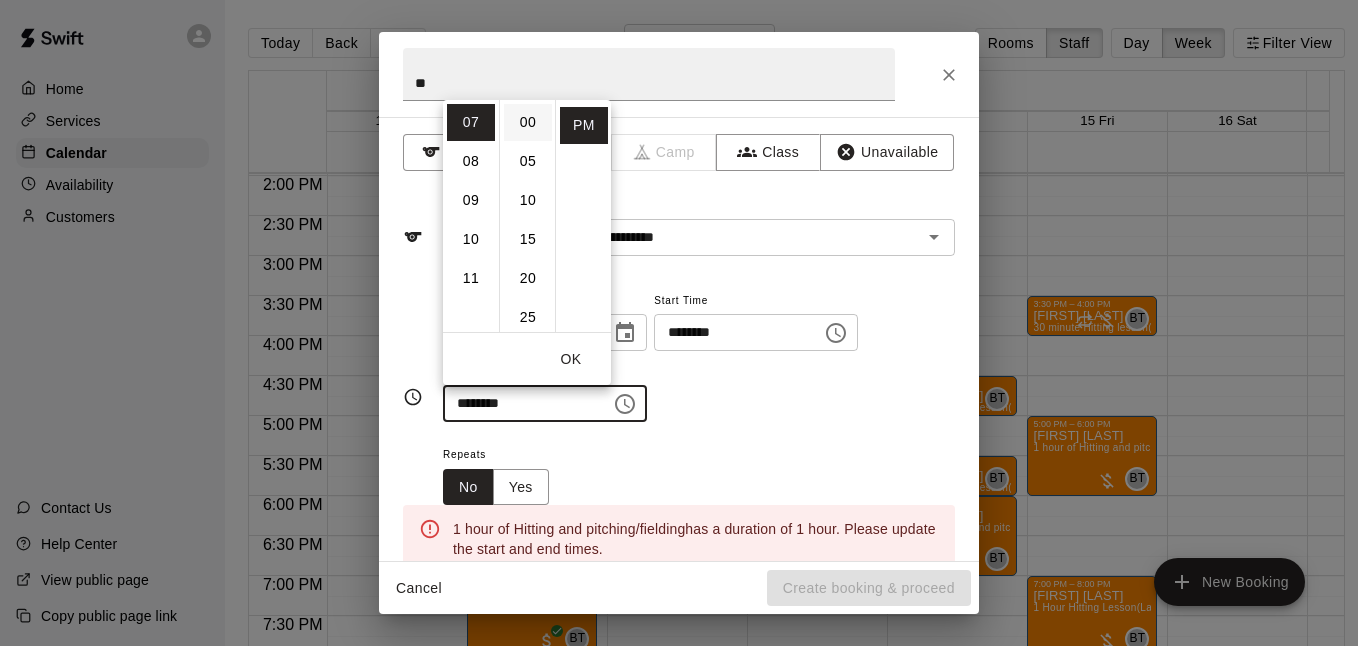 click on "00" at bounding box center [528, 122] 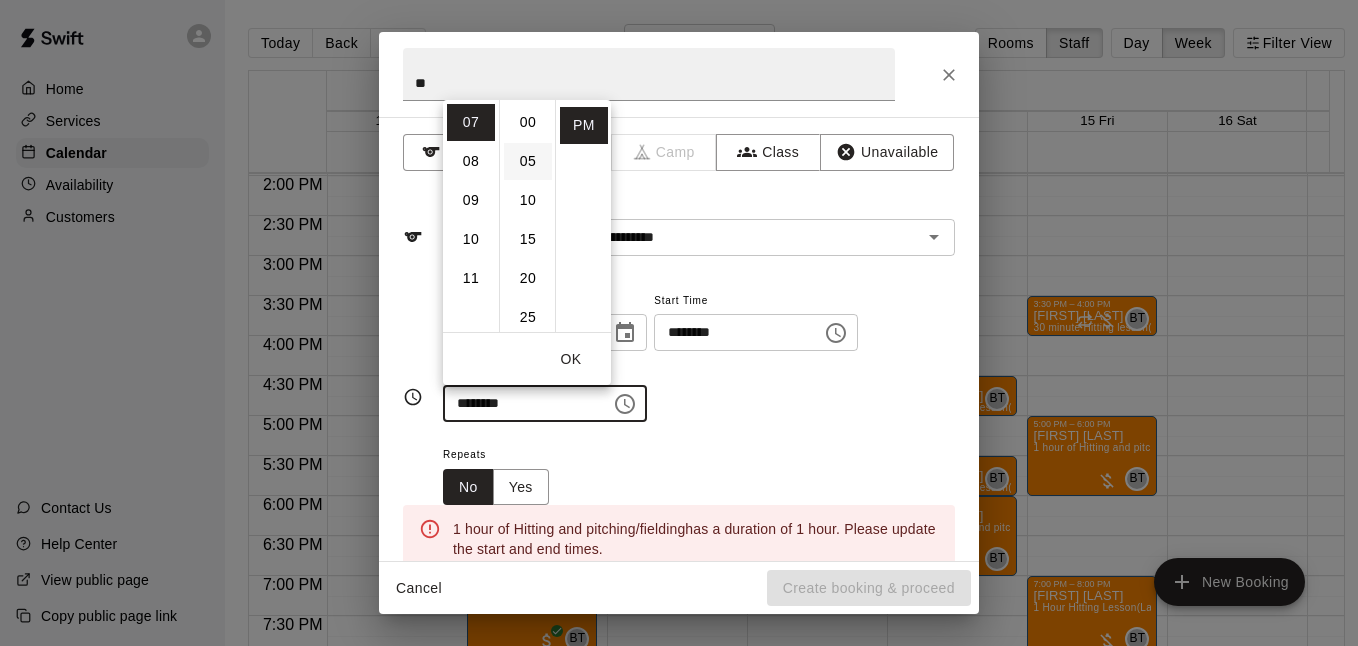 type on "********" 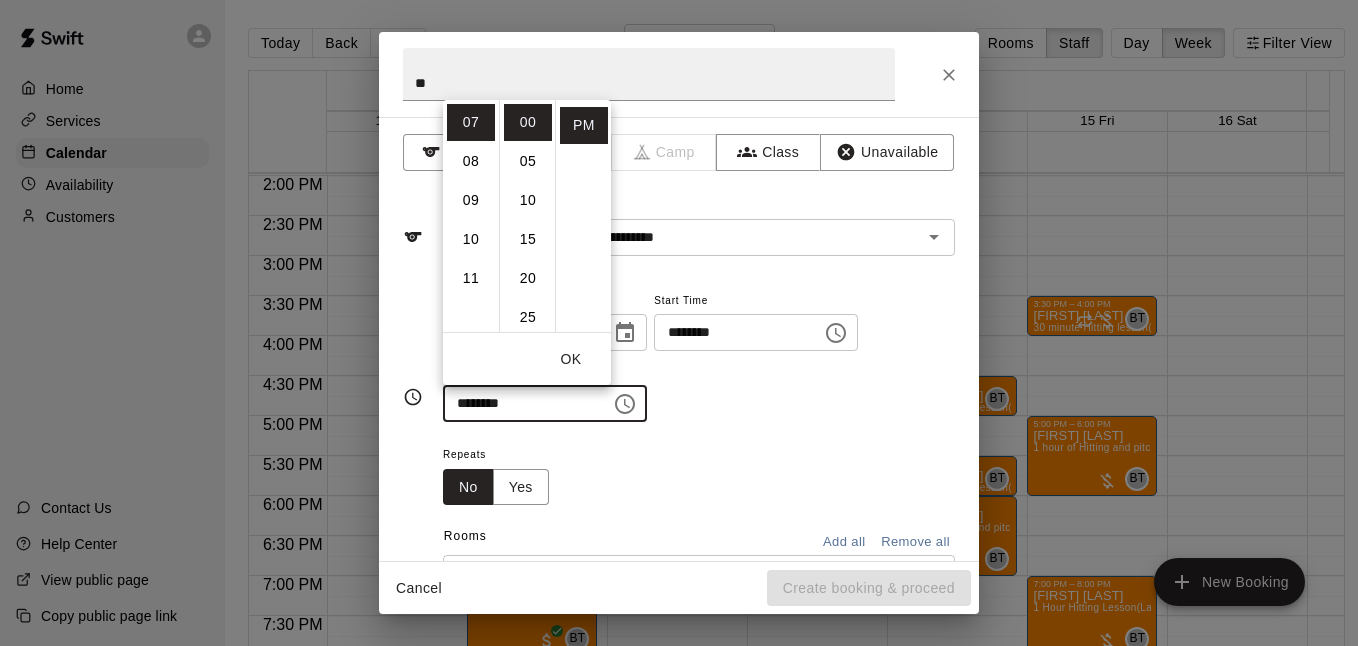 click on "OK" at bounding box center (571, 359) 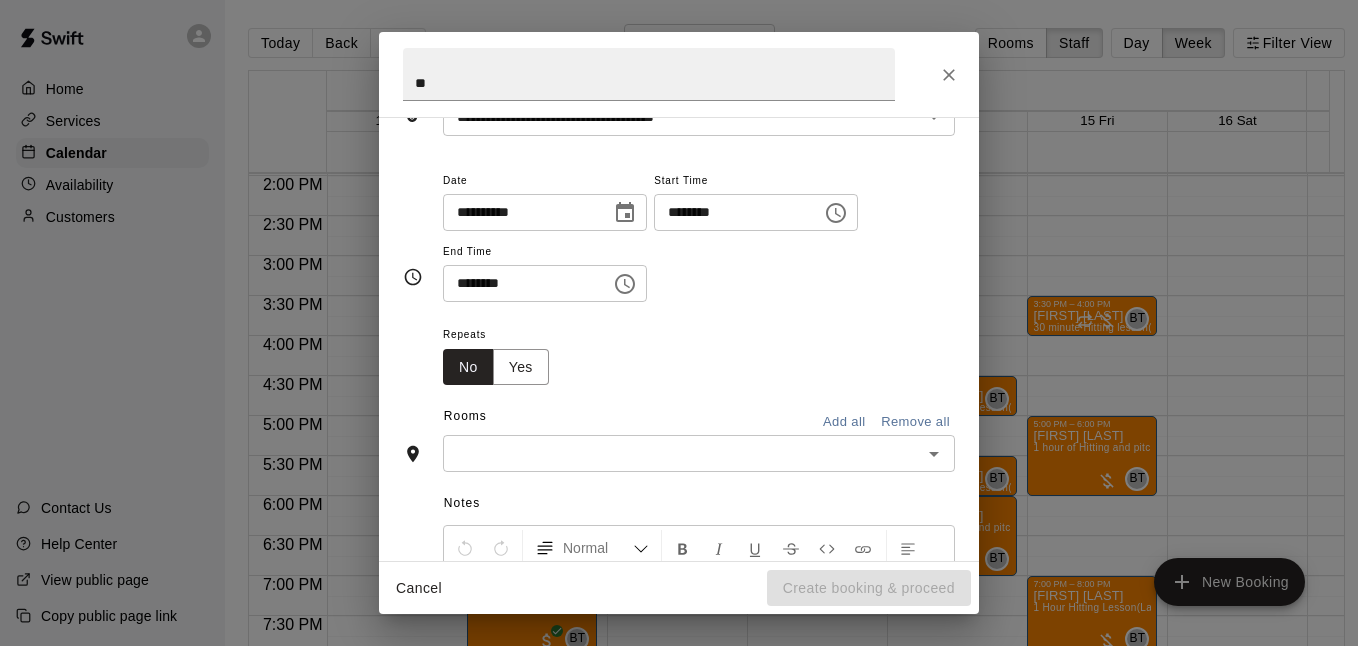 scroll, scrollTop: 133, scrollLeft: 0, axis: vertical 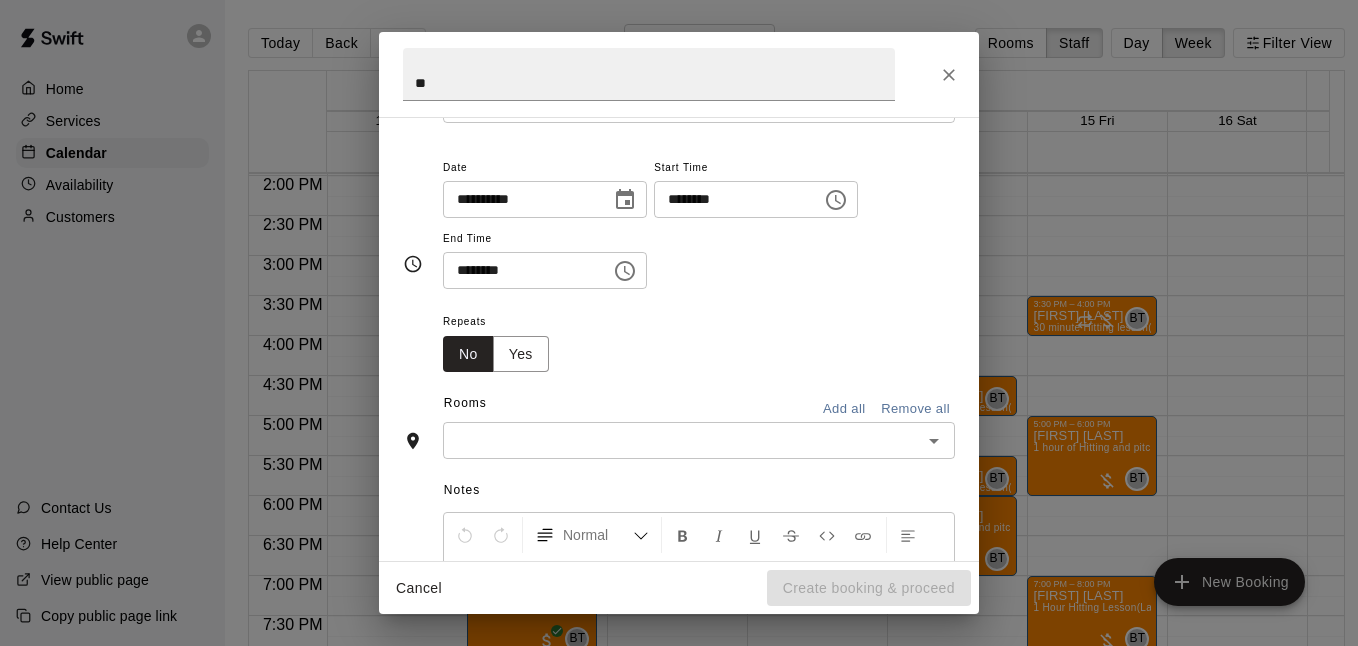 click 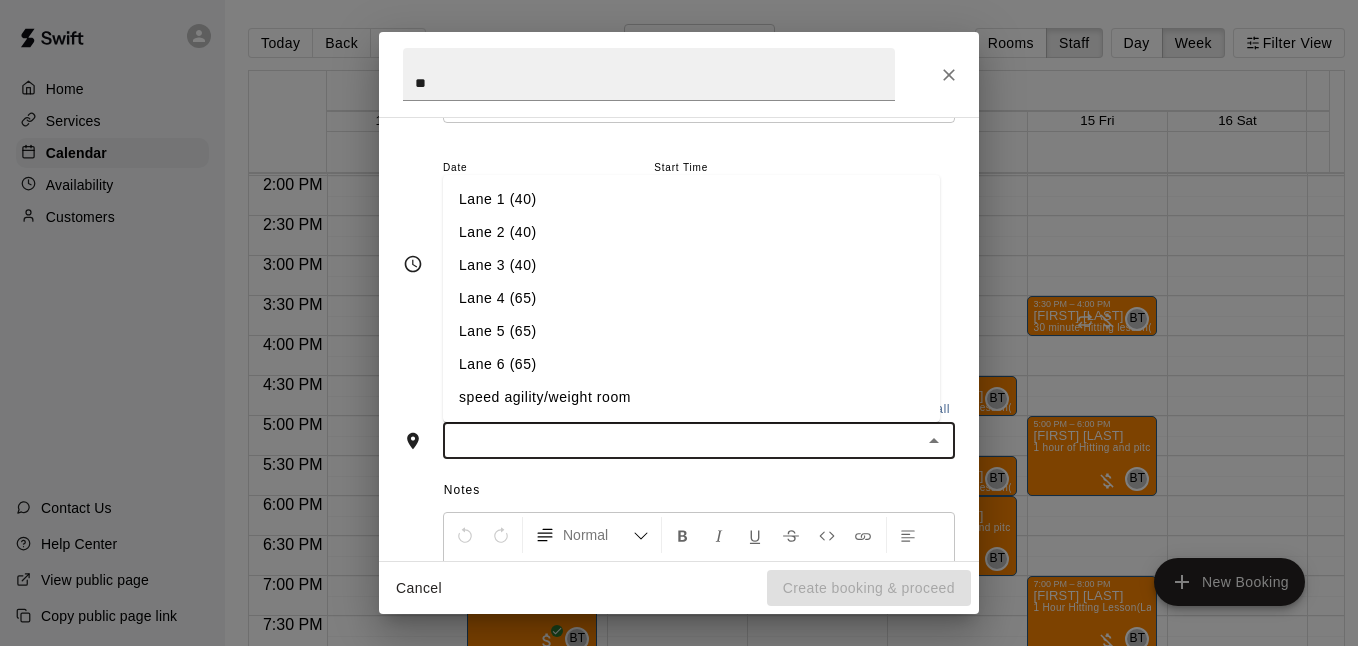 click on "Lane 5 (65)" at bounding box center (691, 331) 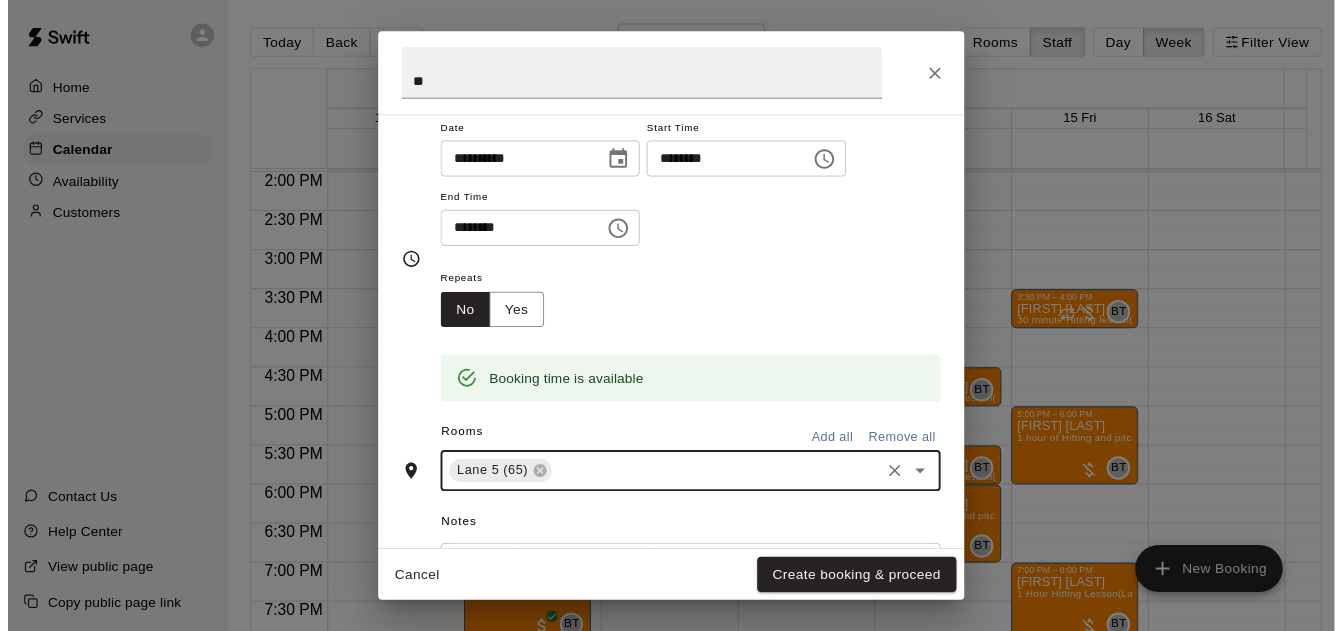scroll, scrollTop: 169, scrollLeft: 0, axis: vertical 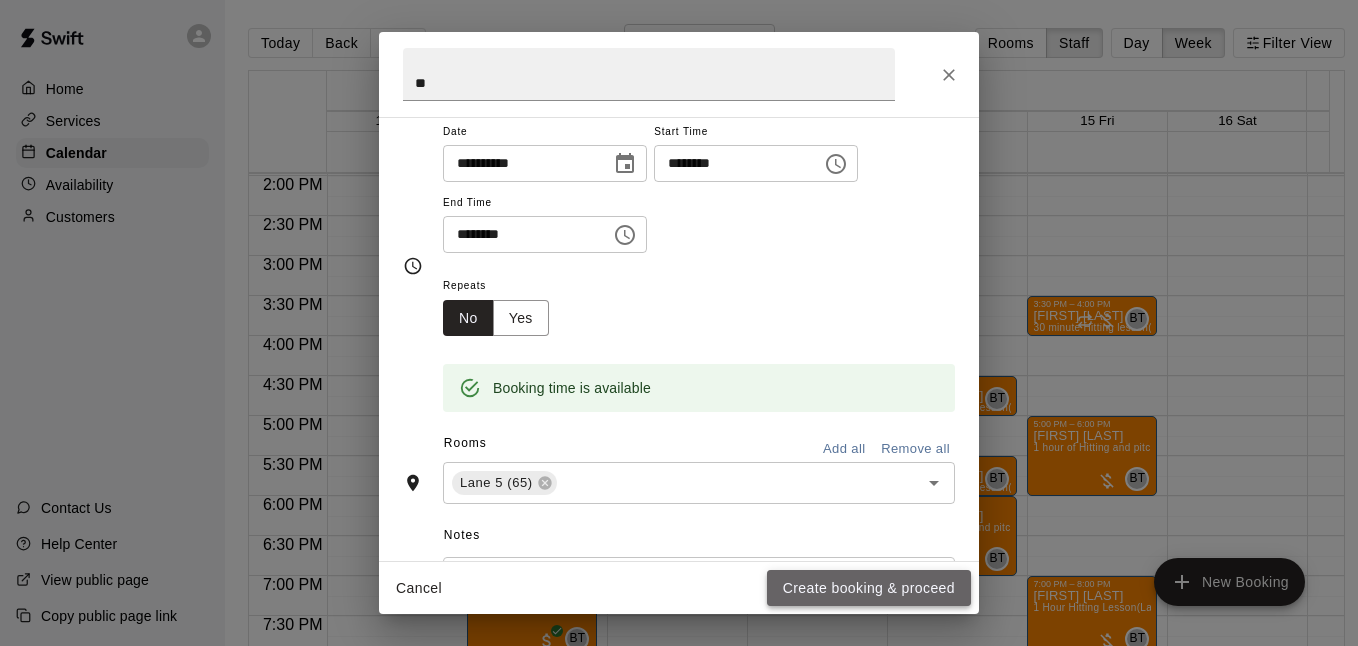 click on "Create booking & proceed" at bounding box center (869, 588) 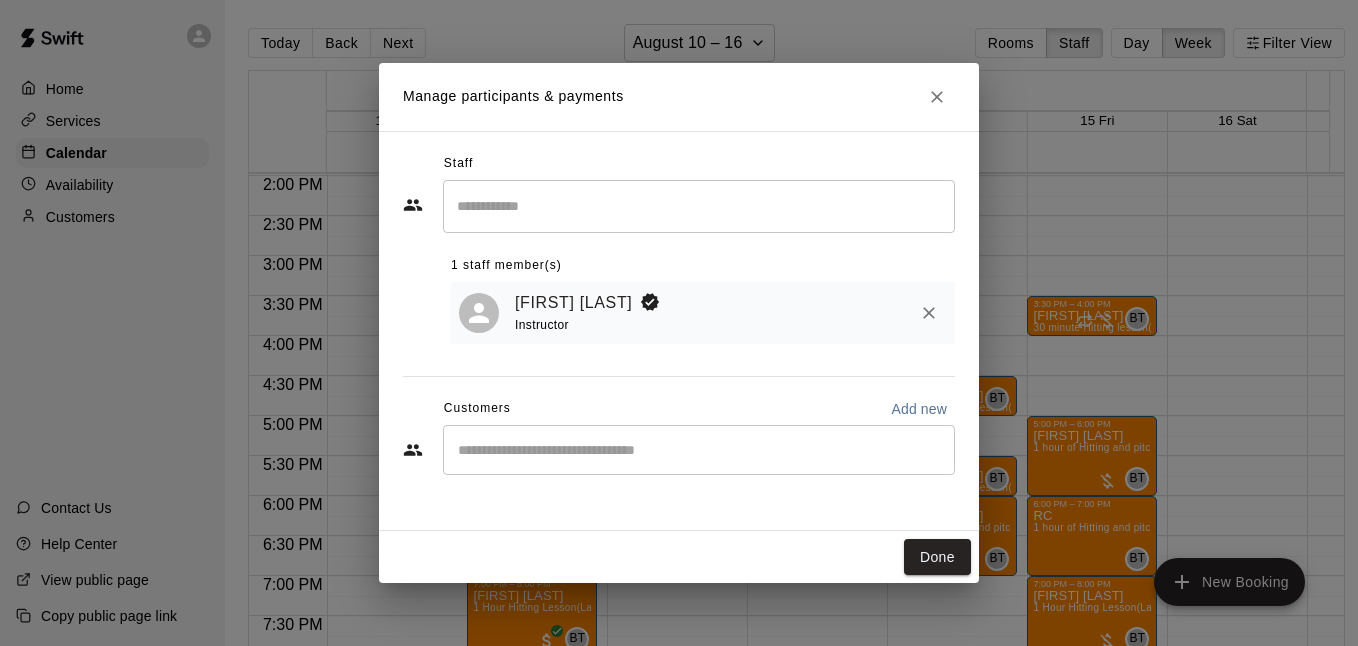click at bounding box center (699, 450) 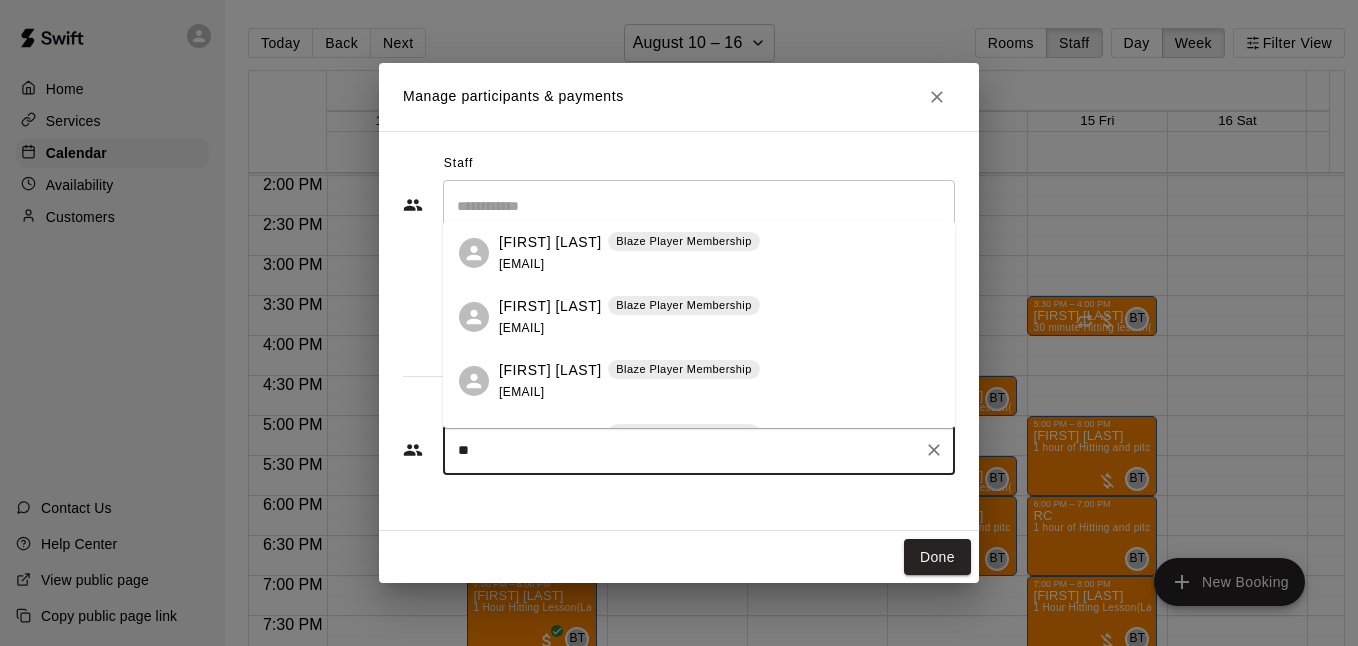 type on "*" 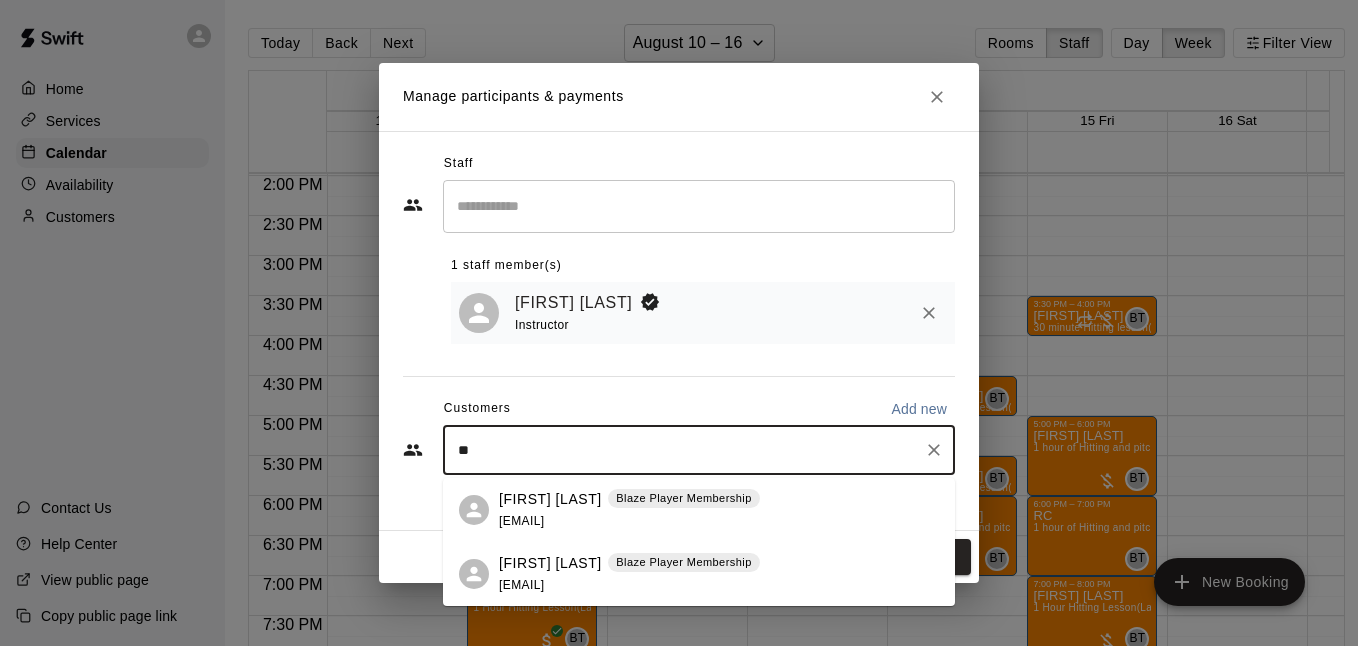 type on "*" 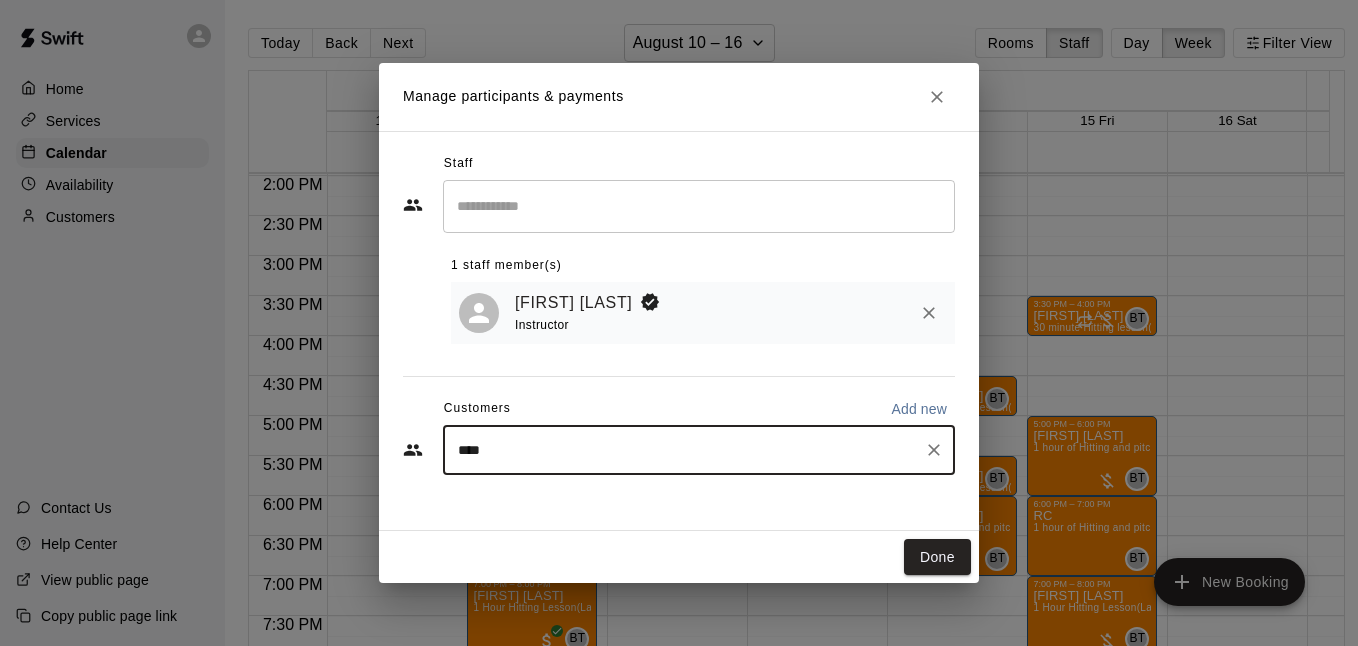 type on "*****" 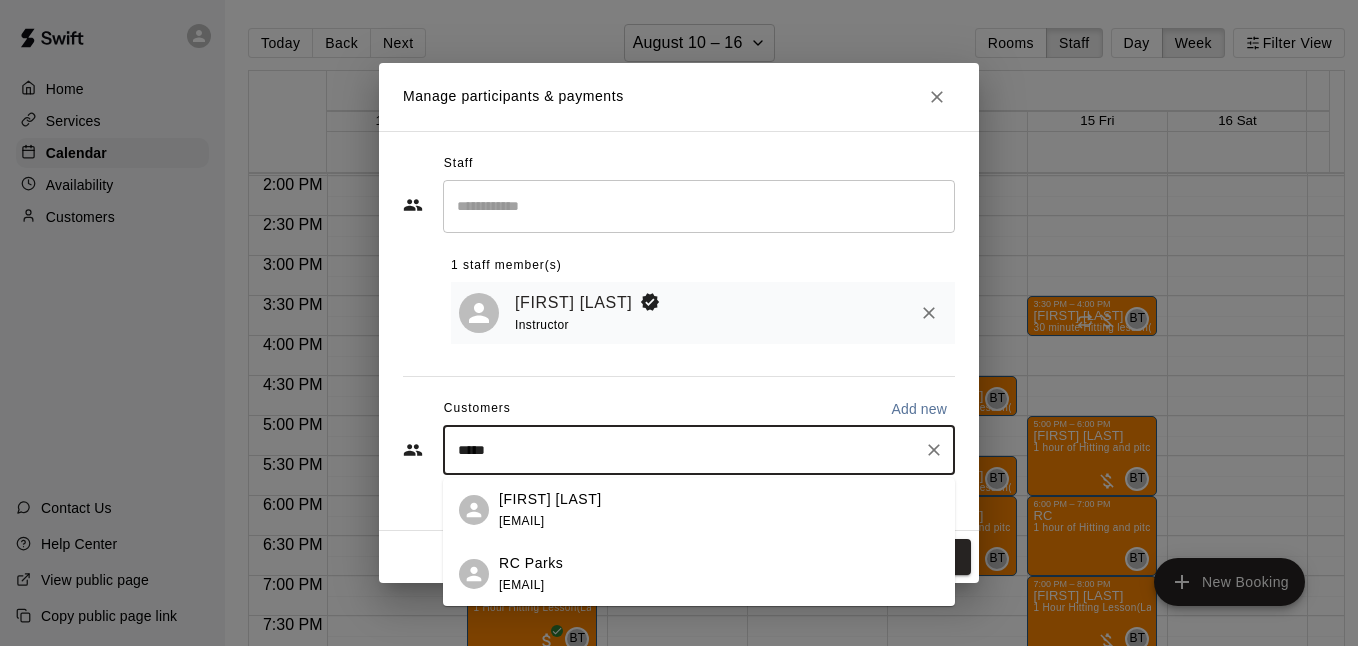 click on "[FIRST] [LAST] [EMAIL]" at bounding box center (719, 574) 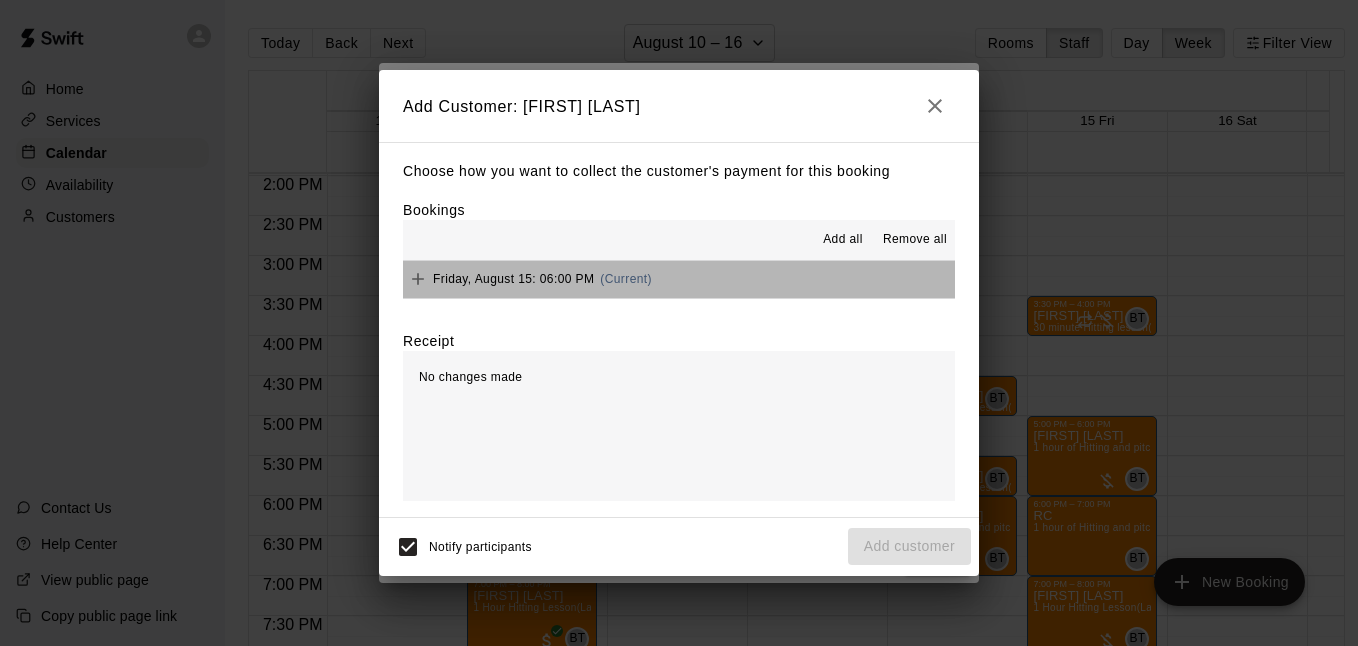 click on "Friday, August 15: 06:00 PM (Current)" at bounding box center [679, 279] 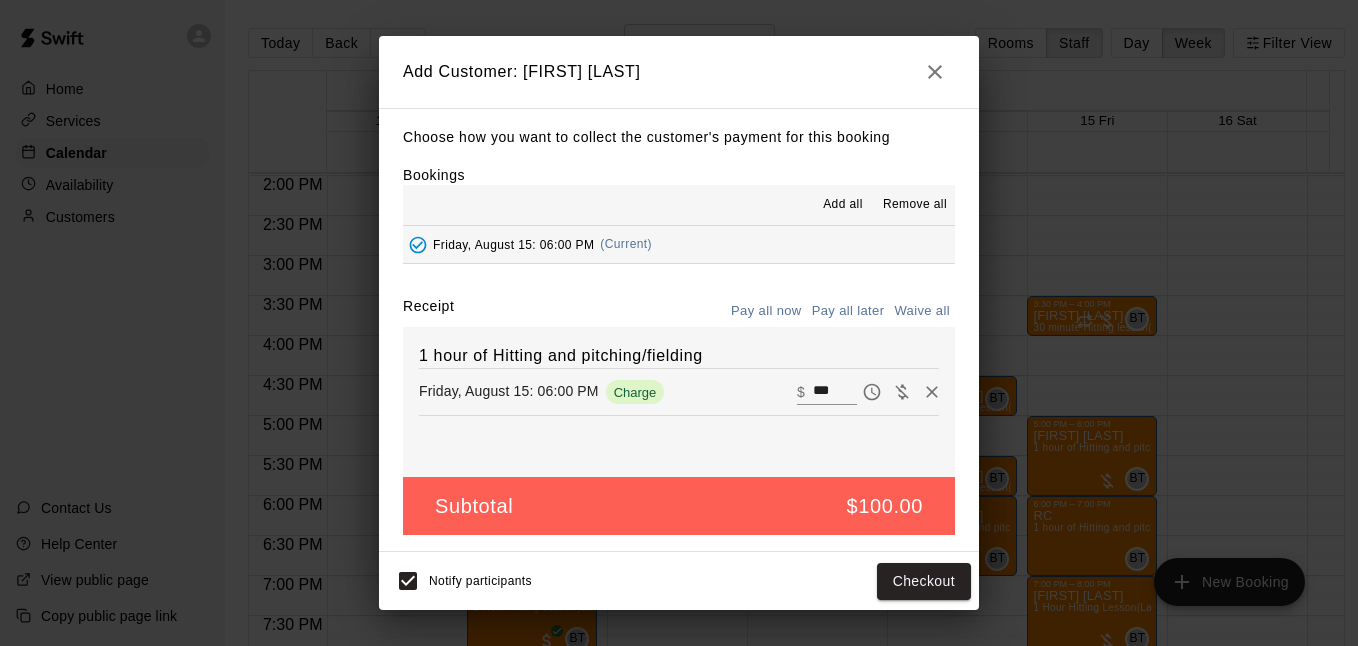 click on "Pay all later" at bounding box center (848, 311) 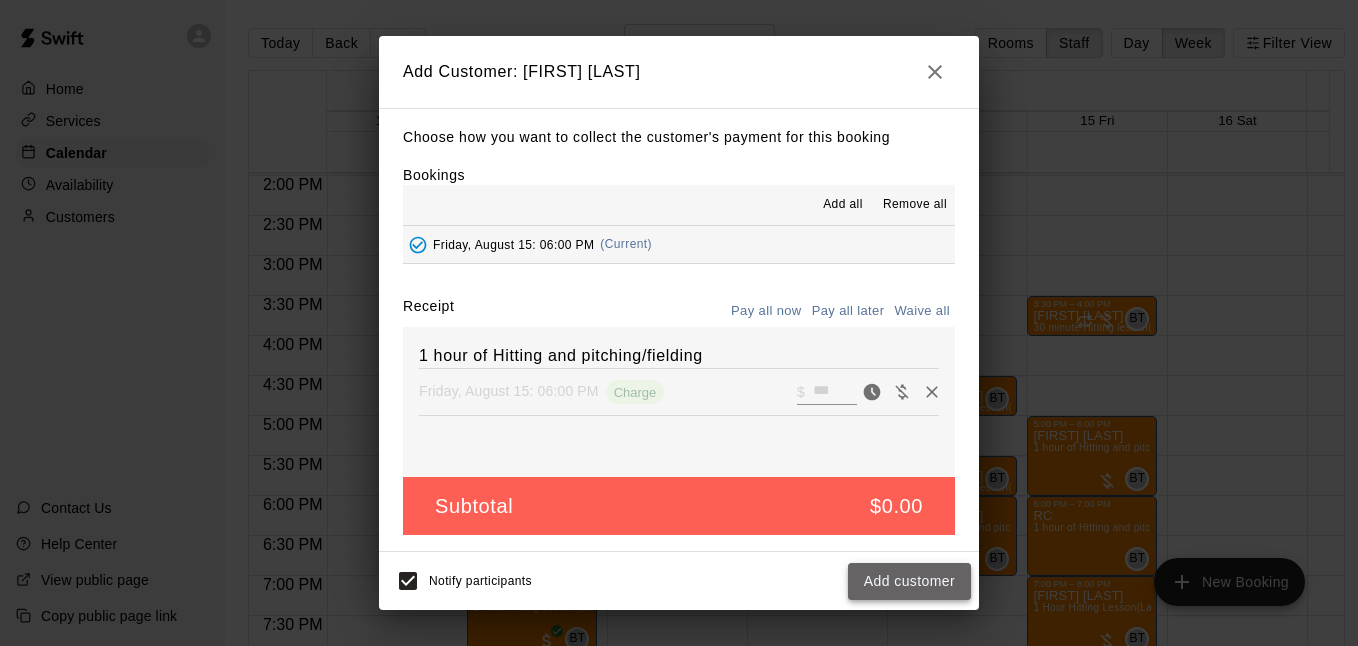 click on "Add customer" at bounding box center [909, 581] 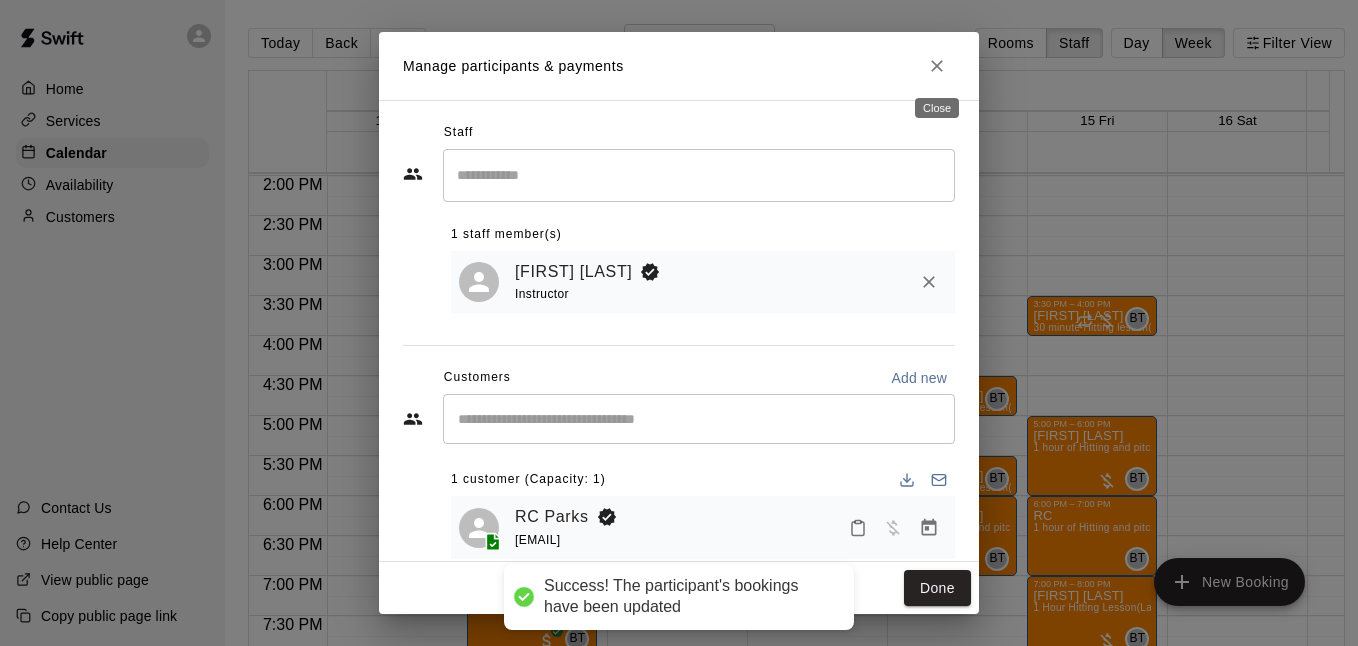 click at bounding box center [937, 66] 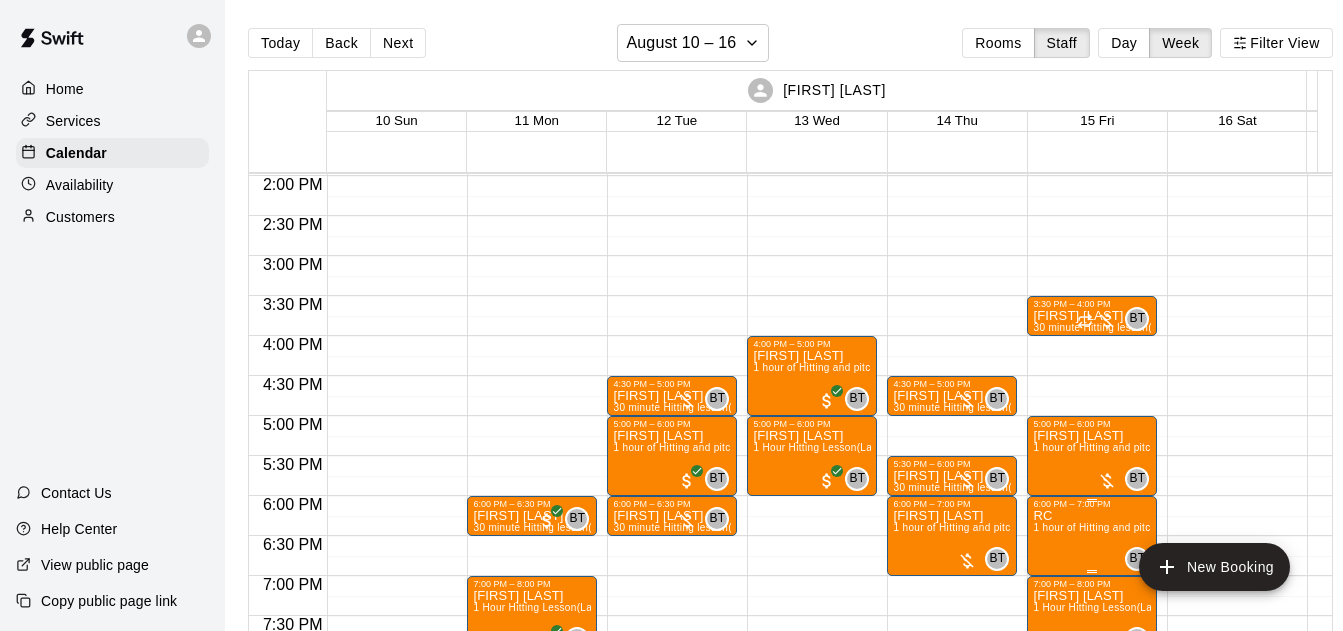 scroll, scrollTop: 1189, scrollLeft: 0, axis: vertical 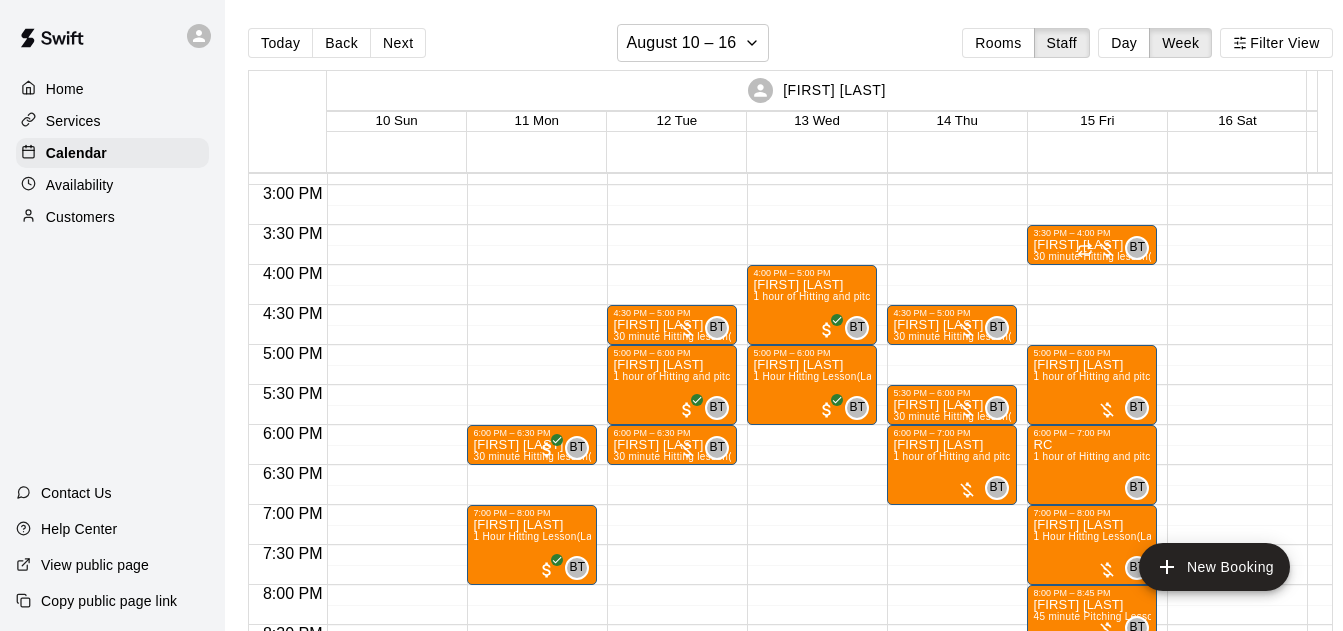 drag, startPoint x: 343, startPoint y: 46, endPoint x: 402, endPoint y: 50, distance: 59.135437 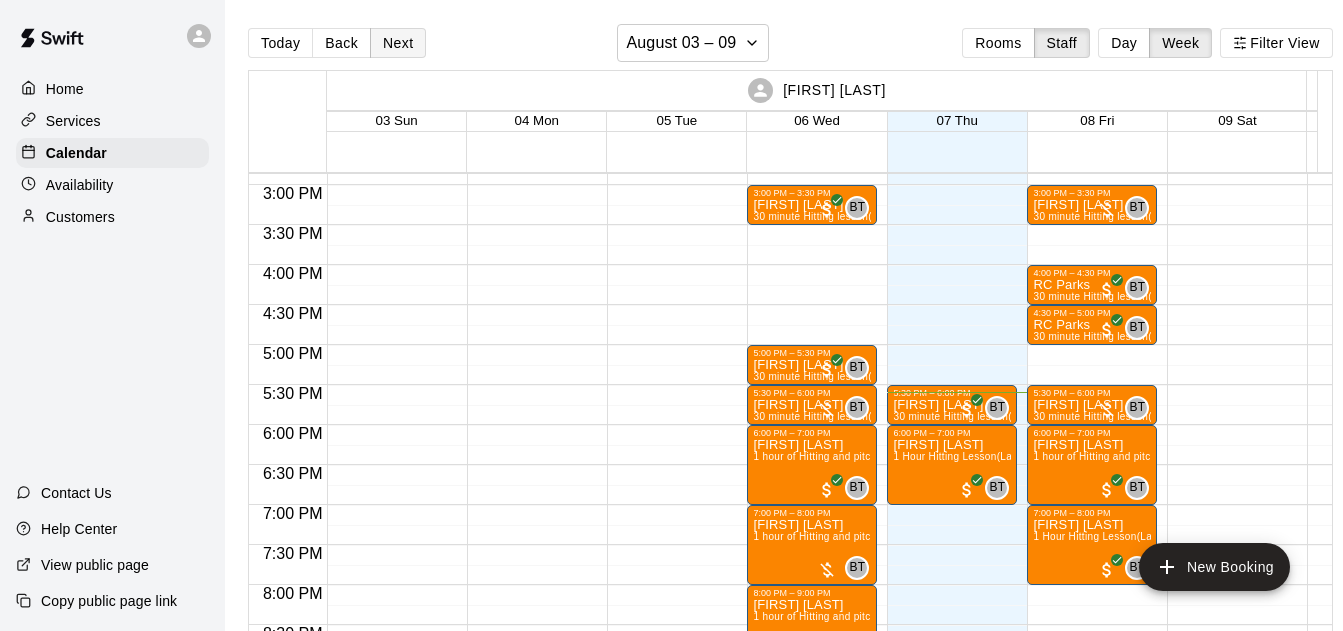 click on "Next" at bounding box center [398, 43] 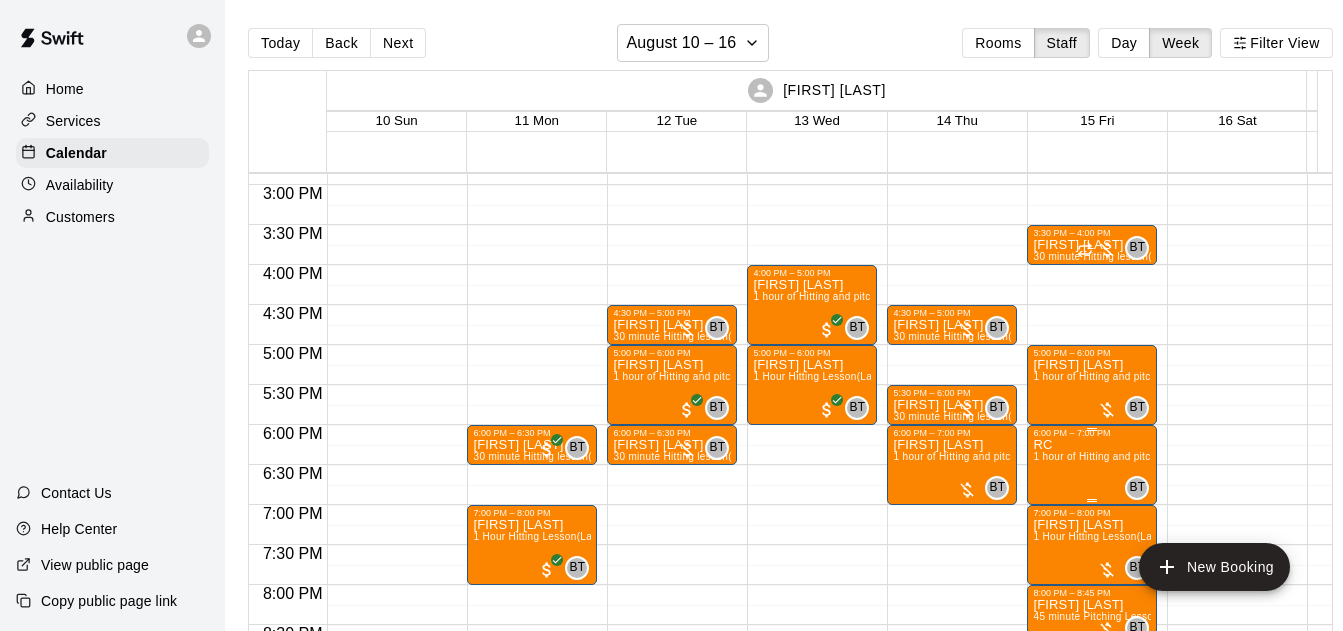 click on "RC 1 hour of Hitting and pitching/fielding  (Lane 5 (65))" at bounding box center [1092, 753] 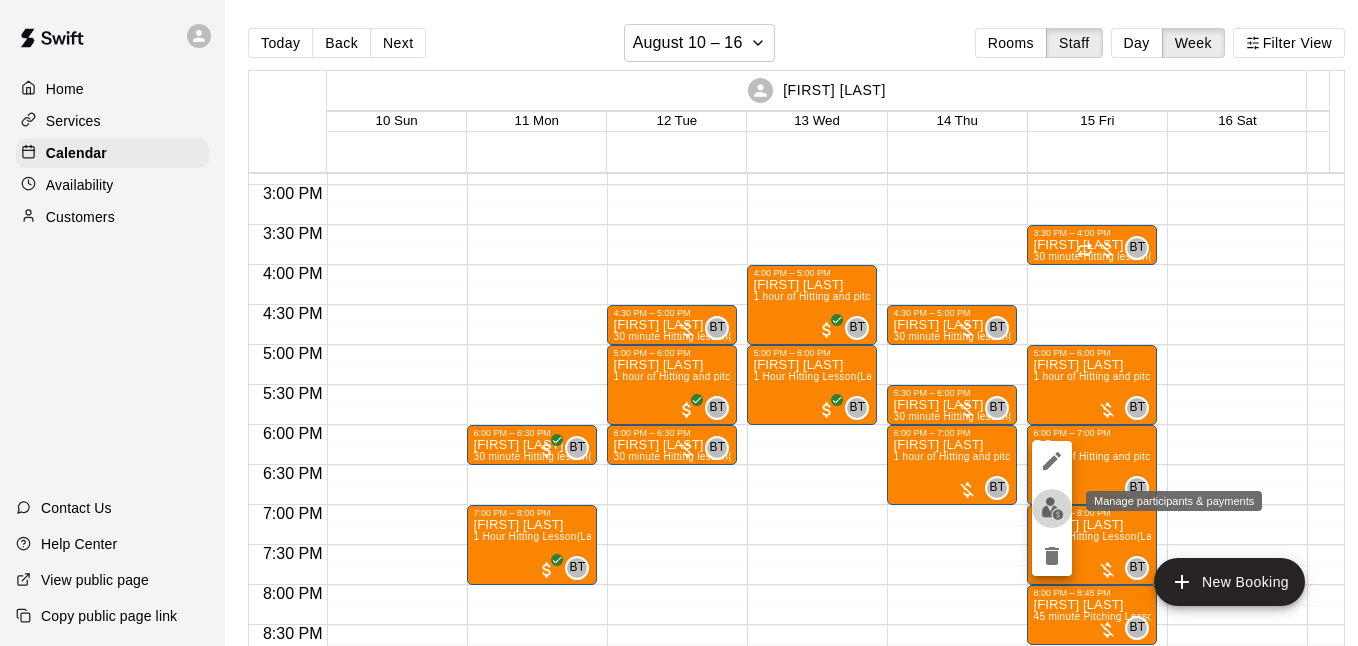 click at bounding box center (1052, 508) 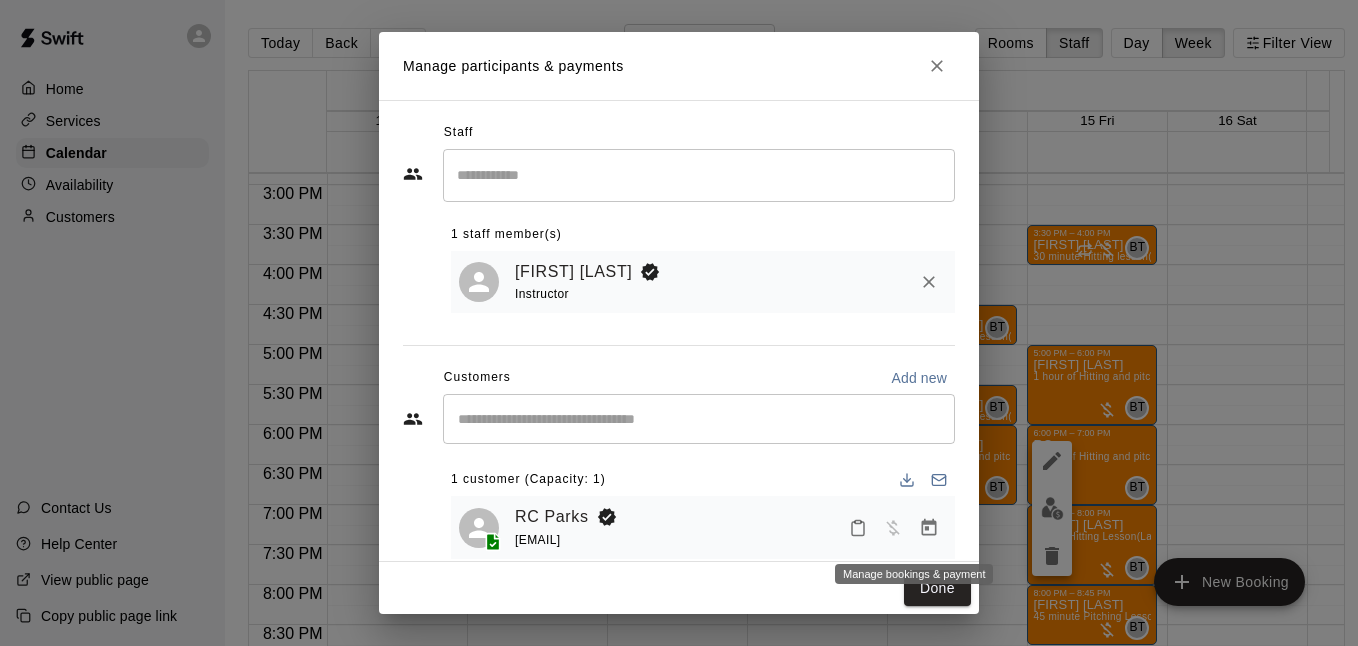 click 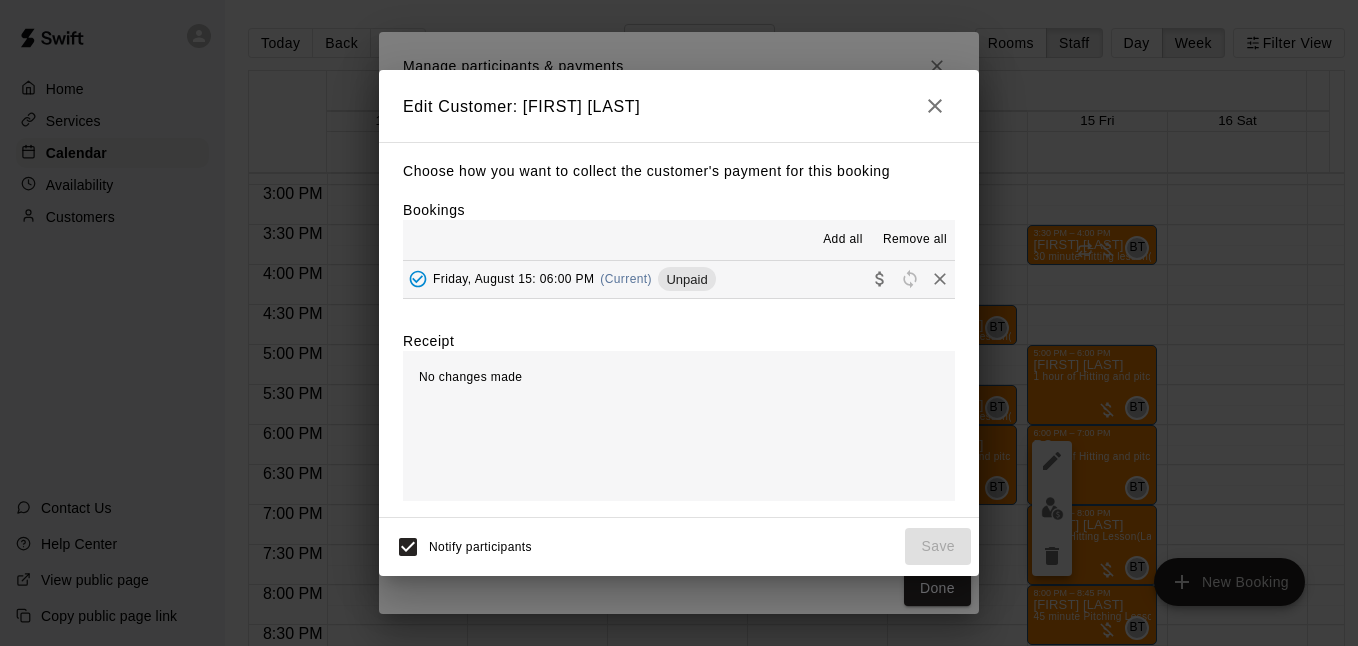 click on "Friday, August 15: 06:00 PM (Current) Unpaid" at bounding box center (679, 279) 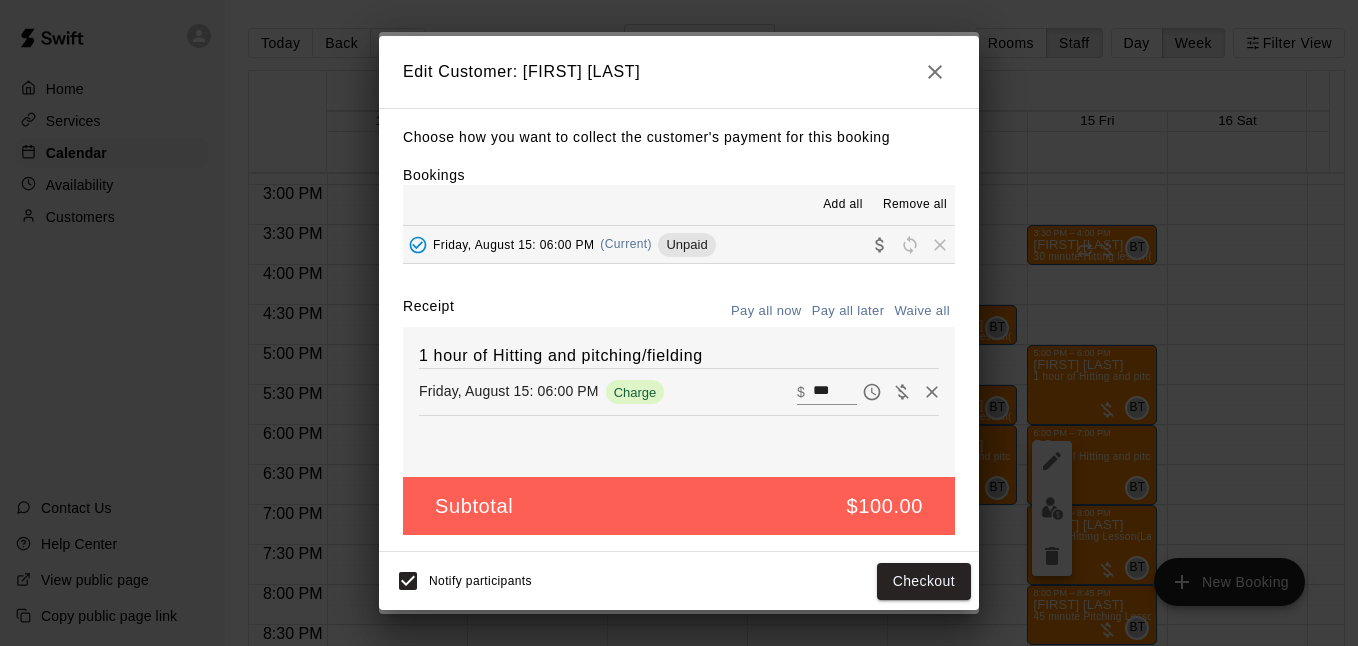 click on "Pay all later" at bounding box center (848, 311) 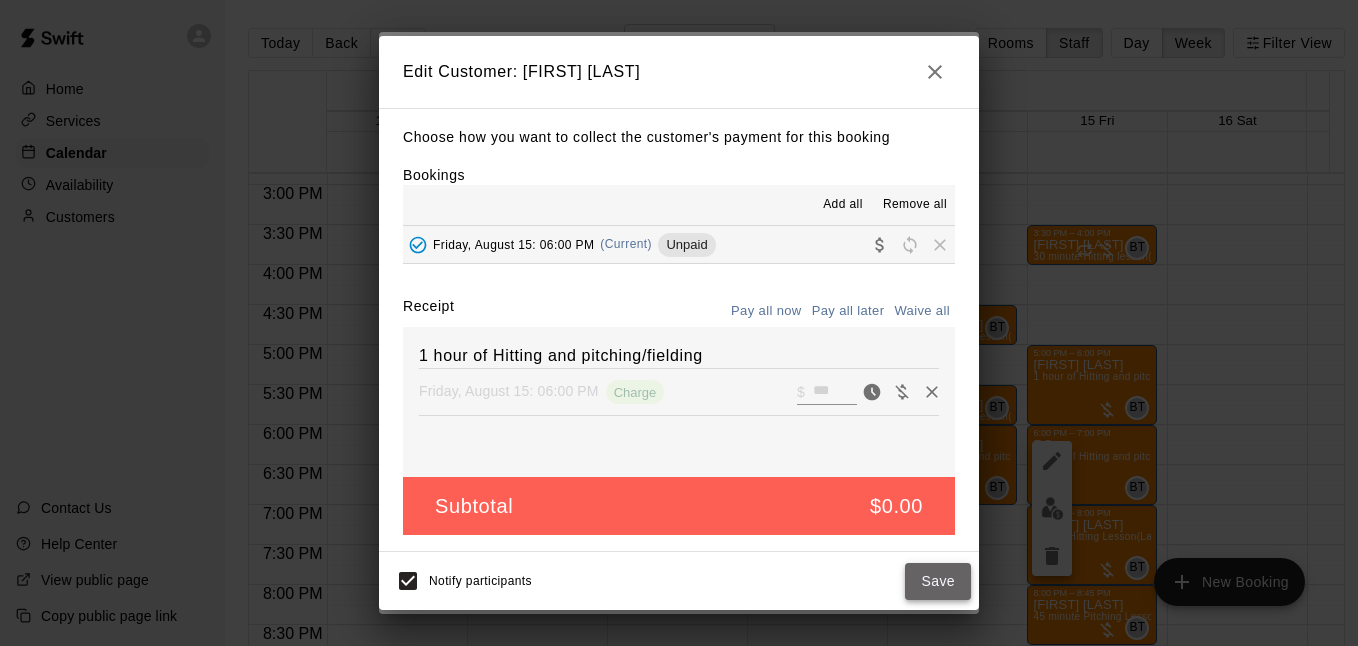 click on "Save" at bounding box center [938, 581] 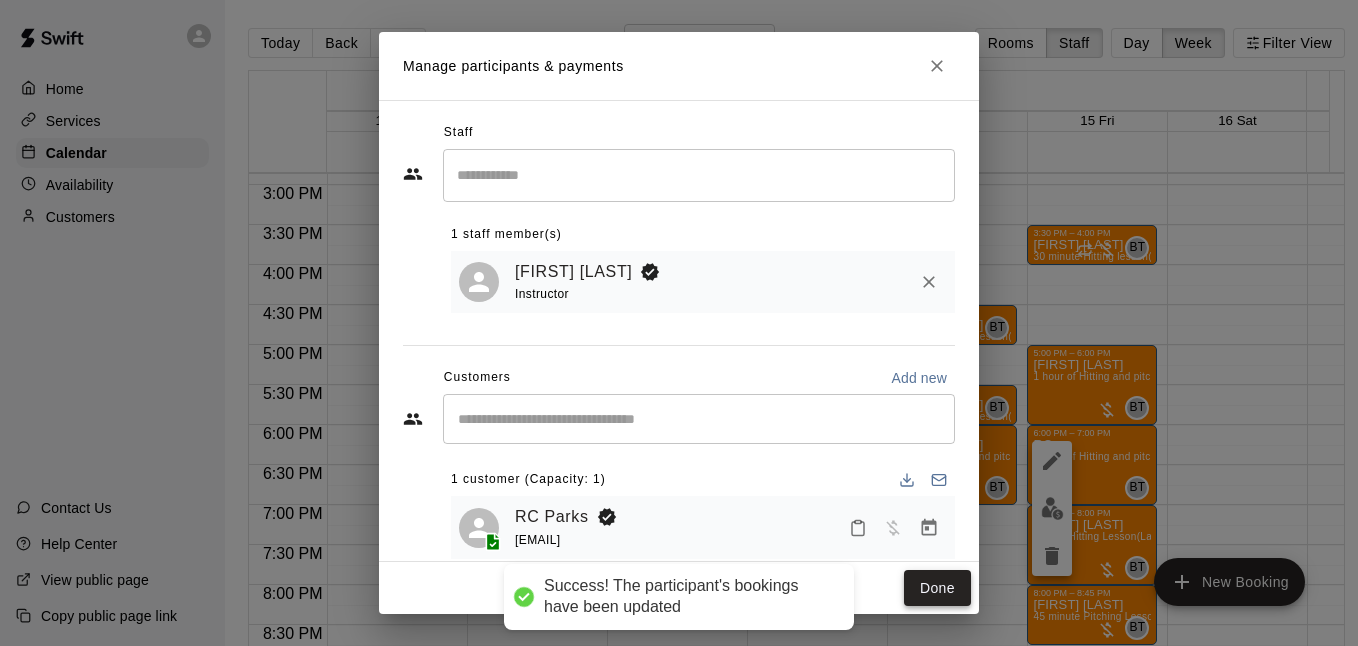 click on "Done" at bounding box center (937, 588) 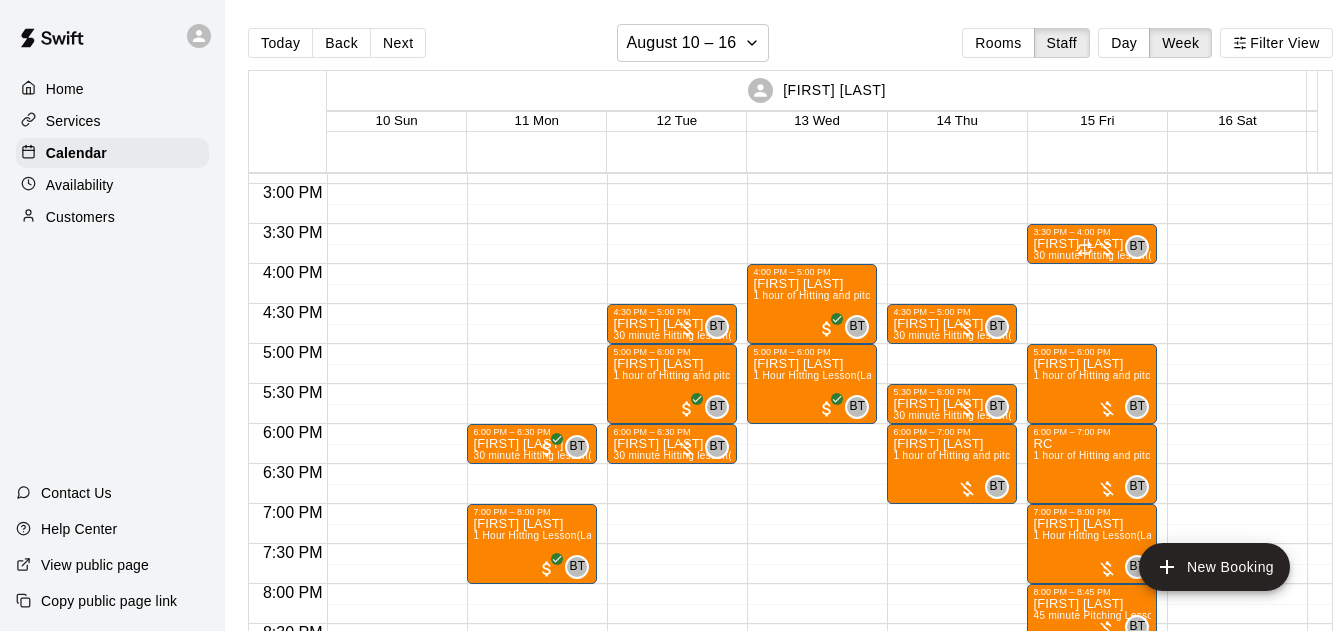 scroll, scrollTop: 1189, scrollLeft: 0, axis: vertical 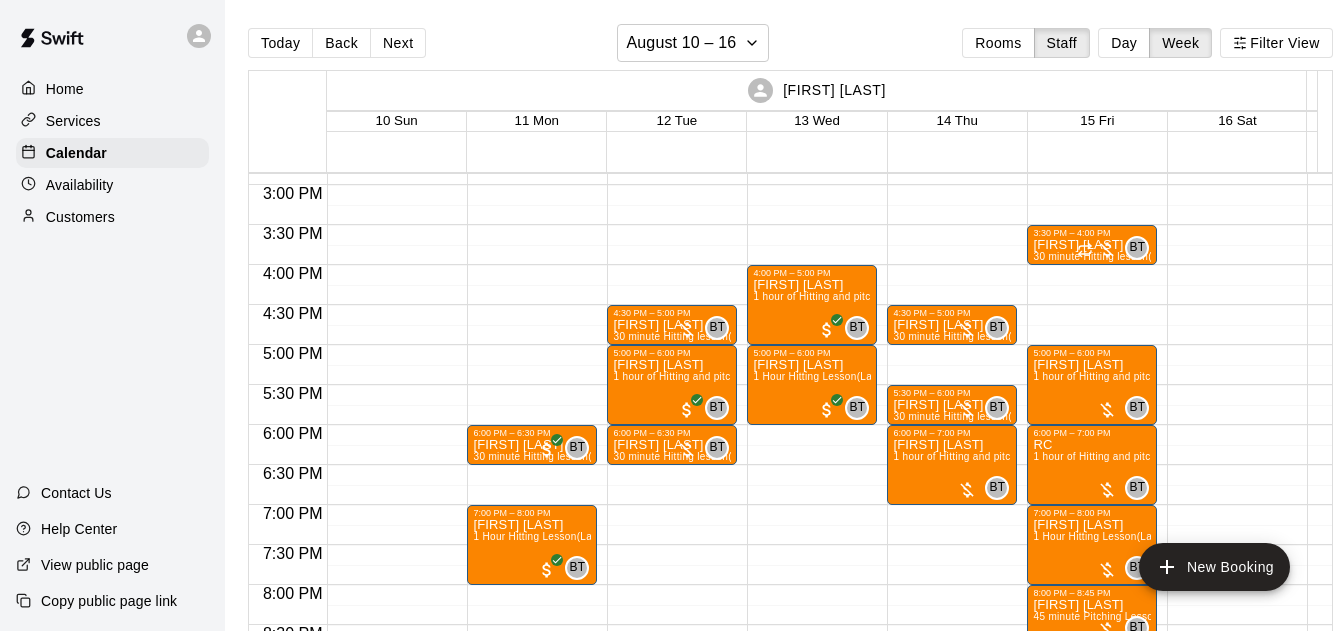 click at bounding box center [817, 162] 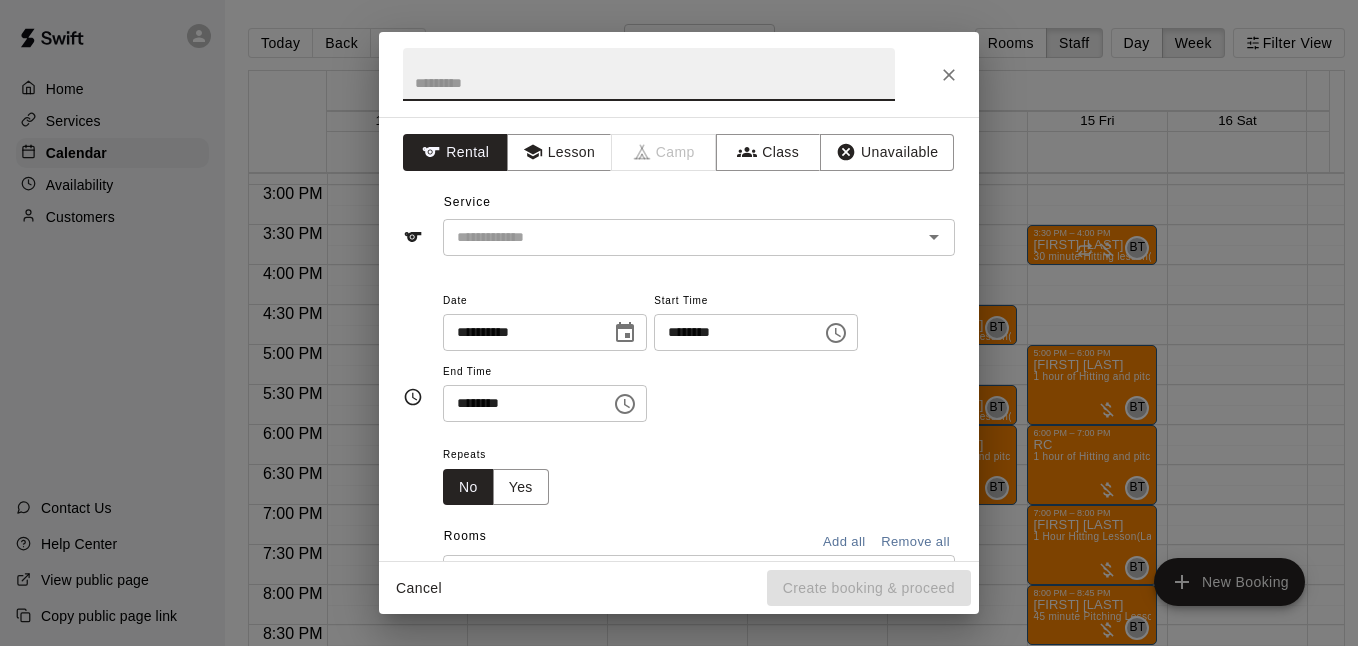 click at bounding box center (949, 75) 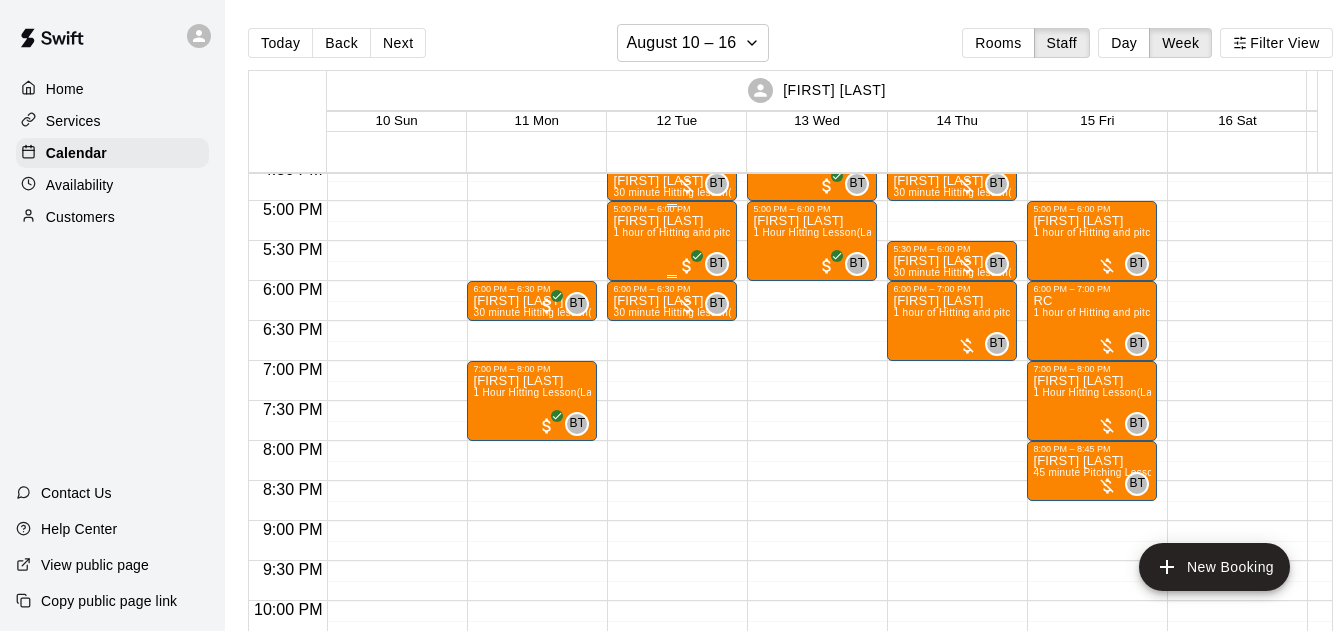 scroll, scrollTop: 1261, scrollLeft: 0, axis: vertical 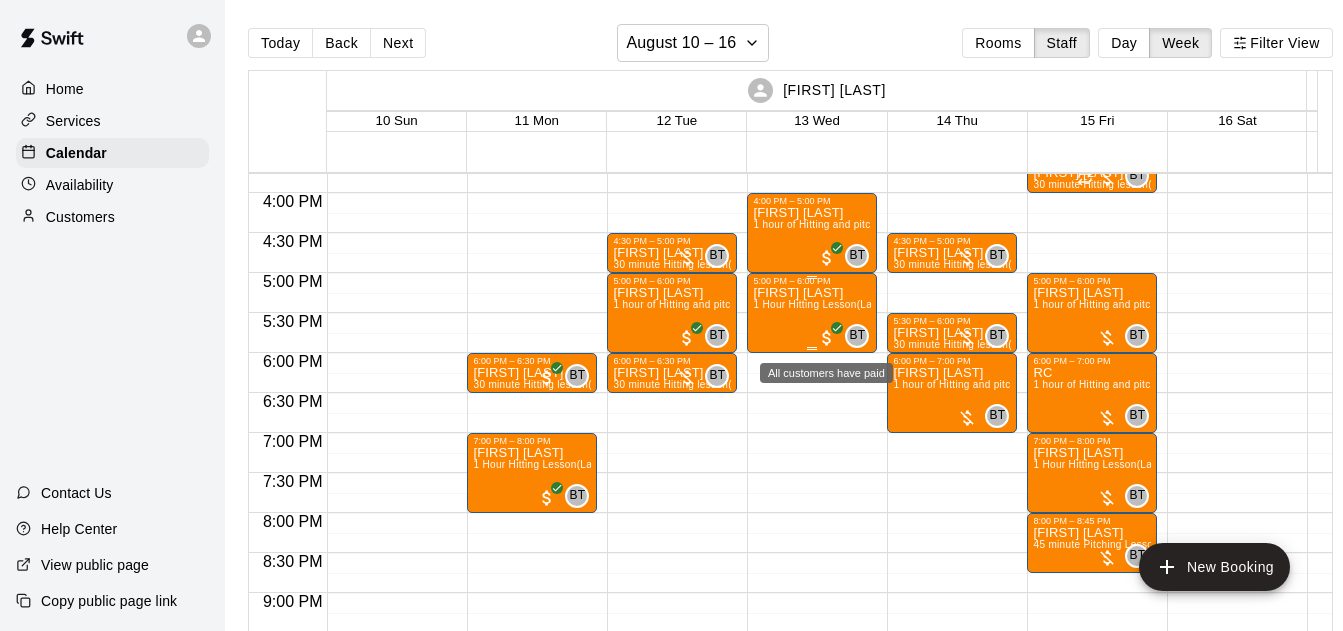 click at bounding box center [827, 338] 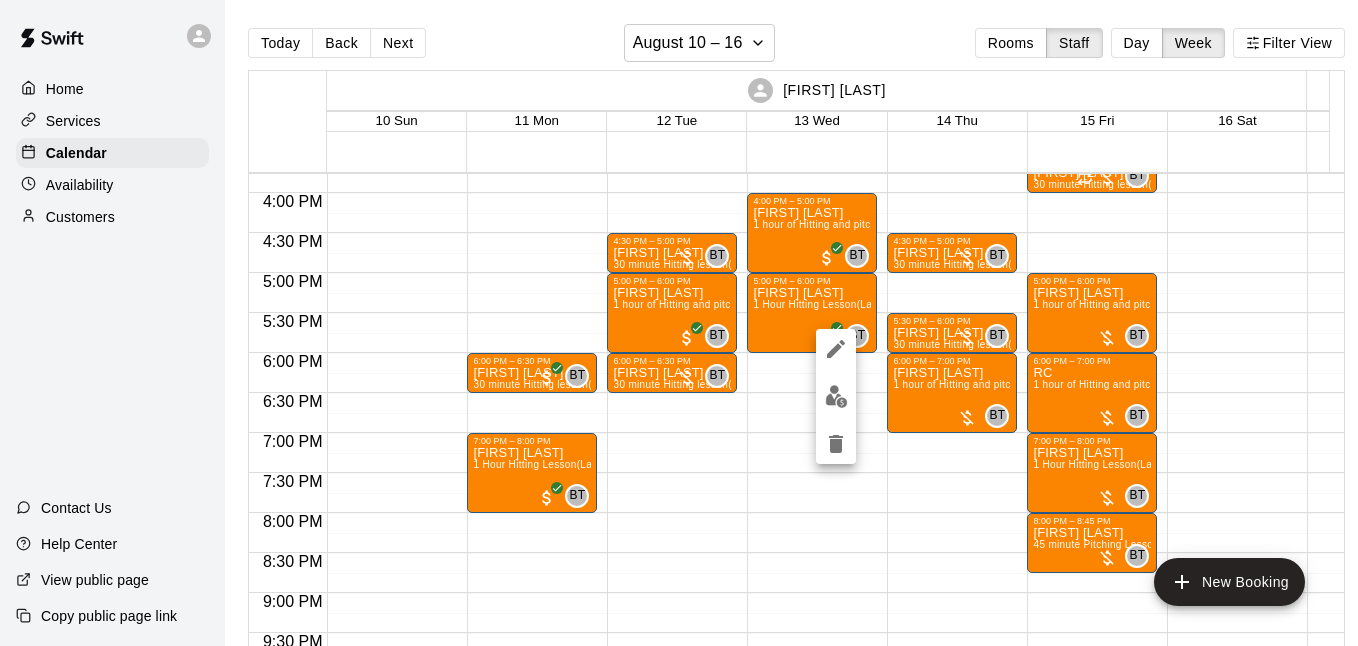 click at bounding box center (679, 323) 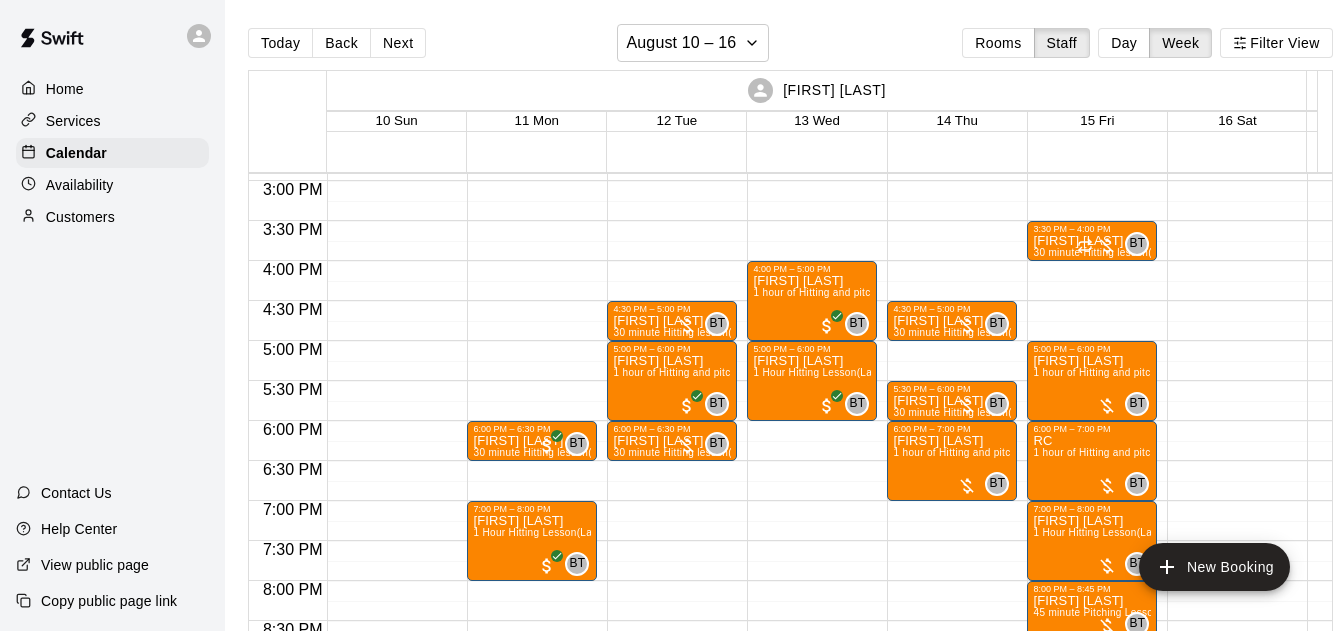 scroll, scrollTop: 1189, scrollLeft: 0, axis: vertical 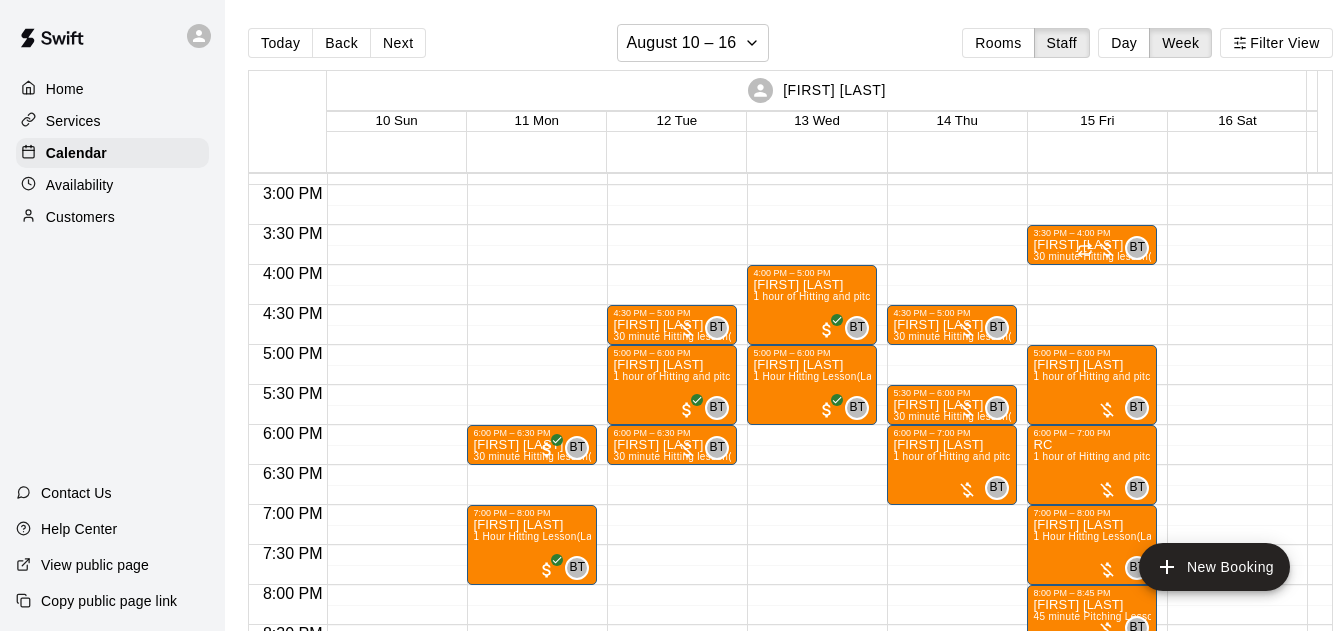 click on "Back" at bounding box center (341, 43) 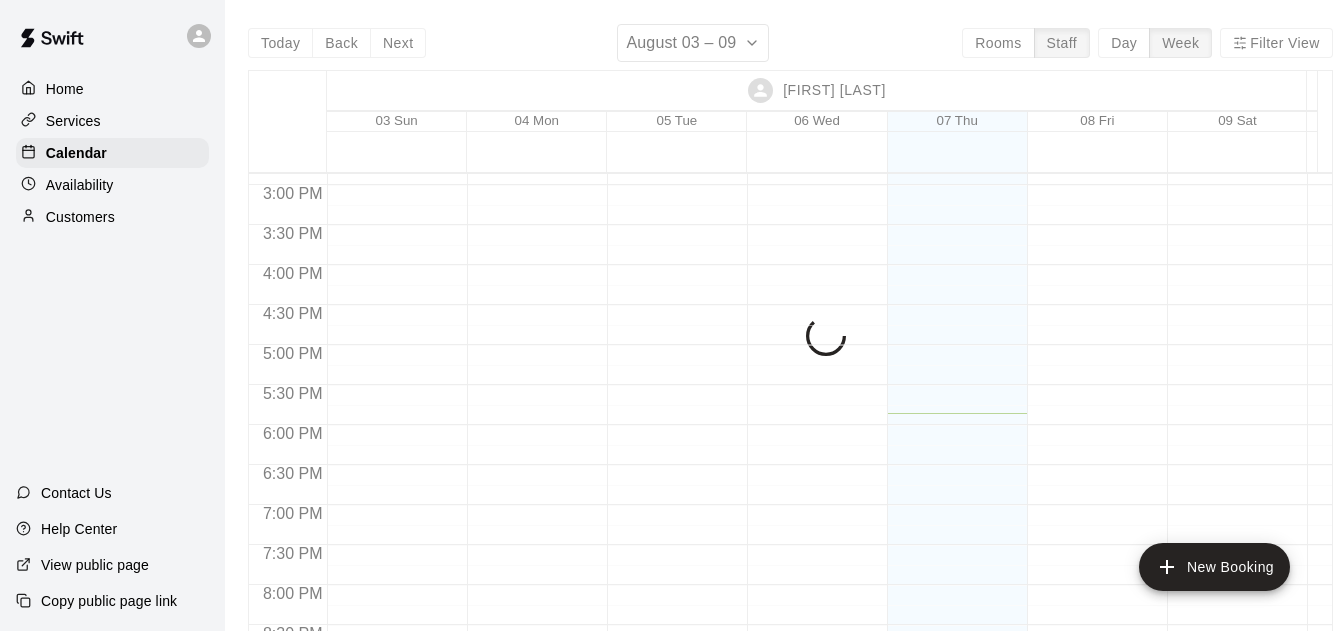click on "Day" at bounding box center (1124, 43) 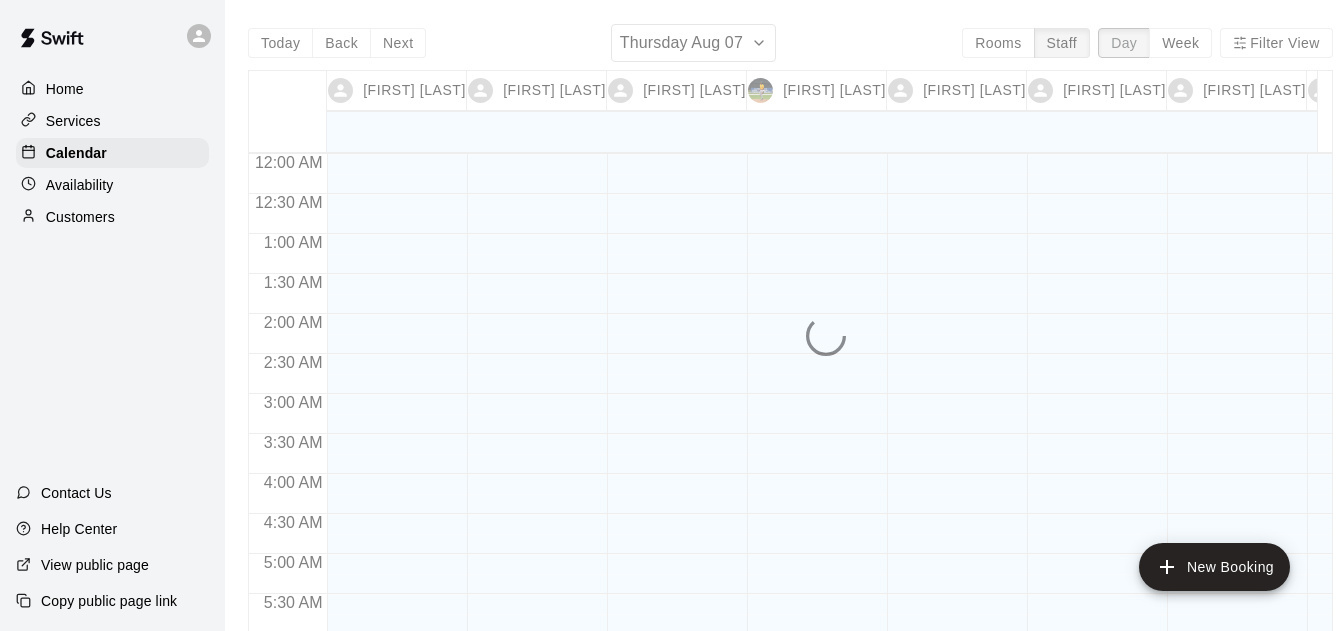 scroll, scrollTop: 1420, scrollLeft: 0, axis: vertical 